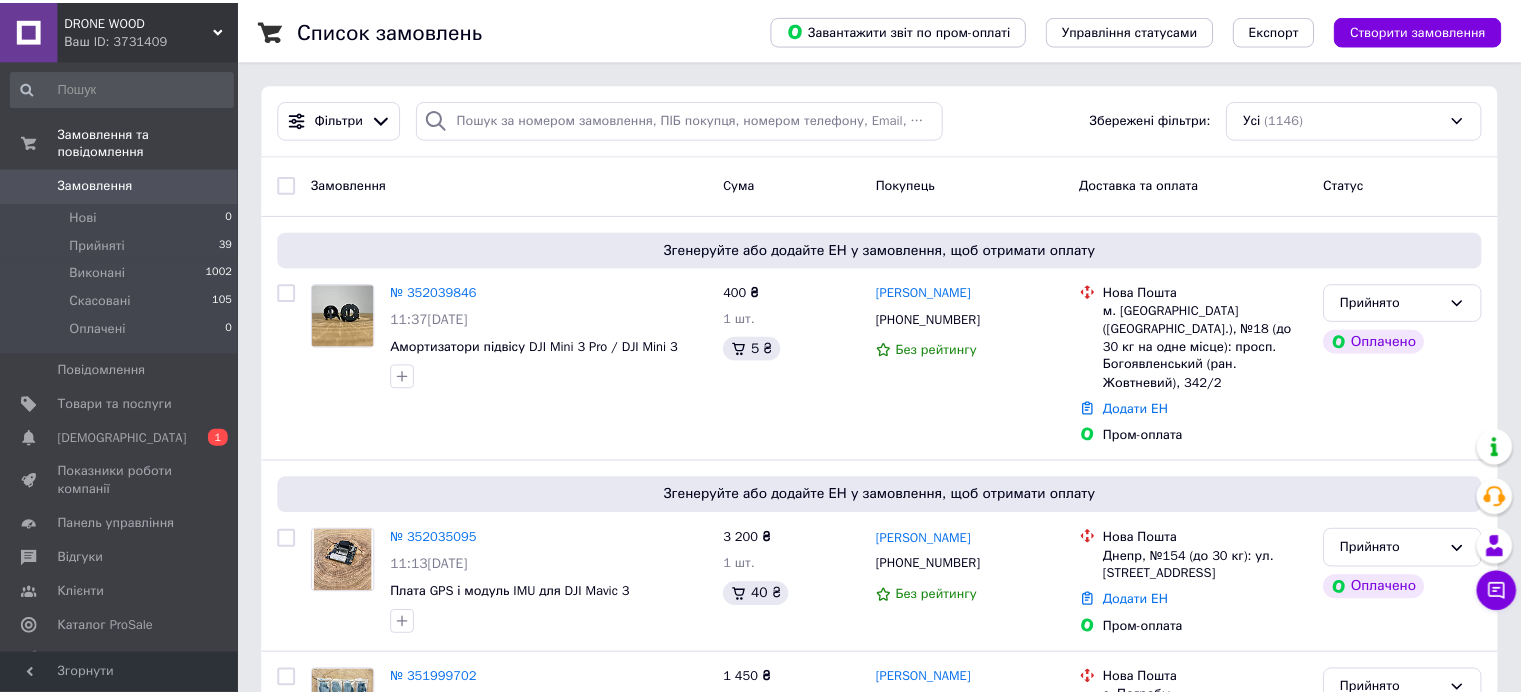 scroll, scrollTop: 0, scrollLeft: 0, axis: both 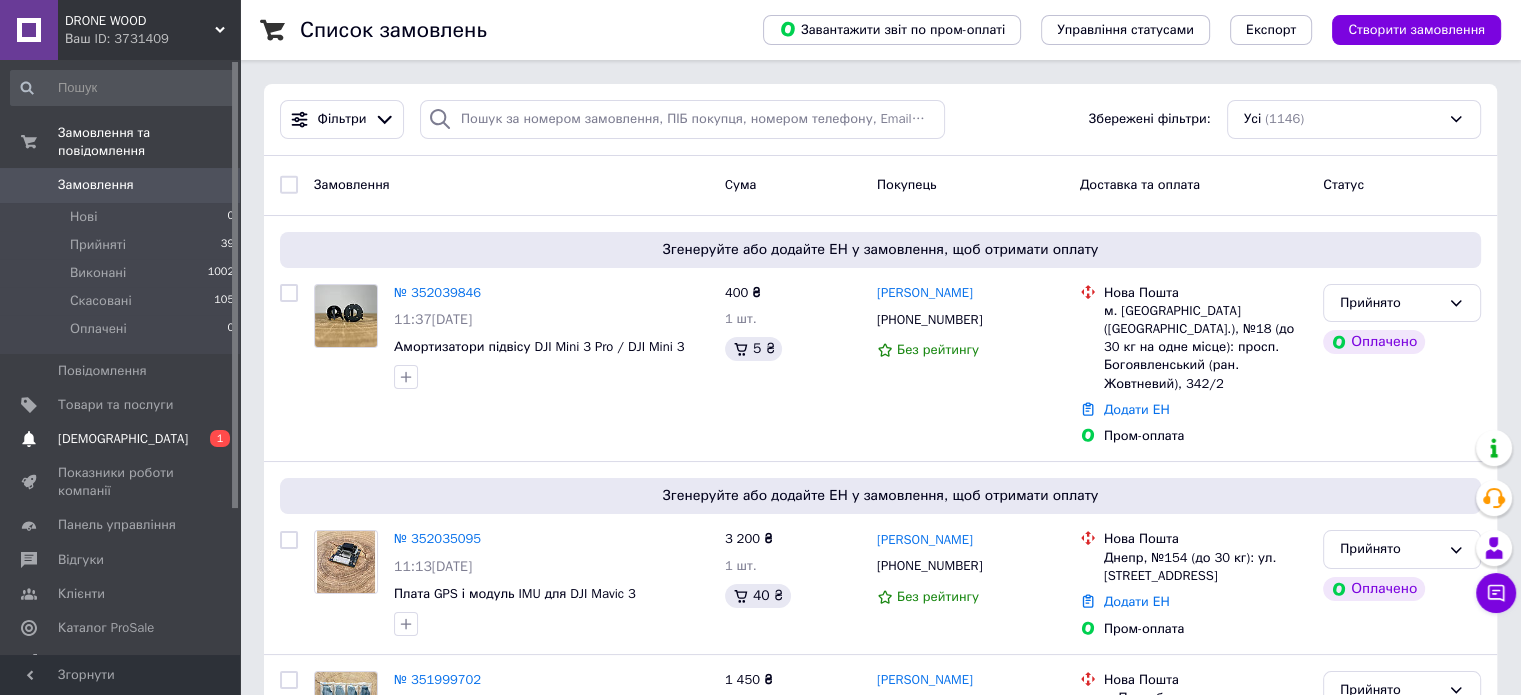 click on "[DEMOGRAPHIC_DATA]" at bounding box center (123, 439) 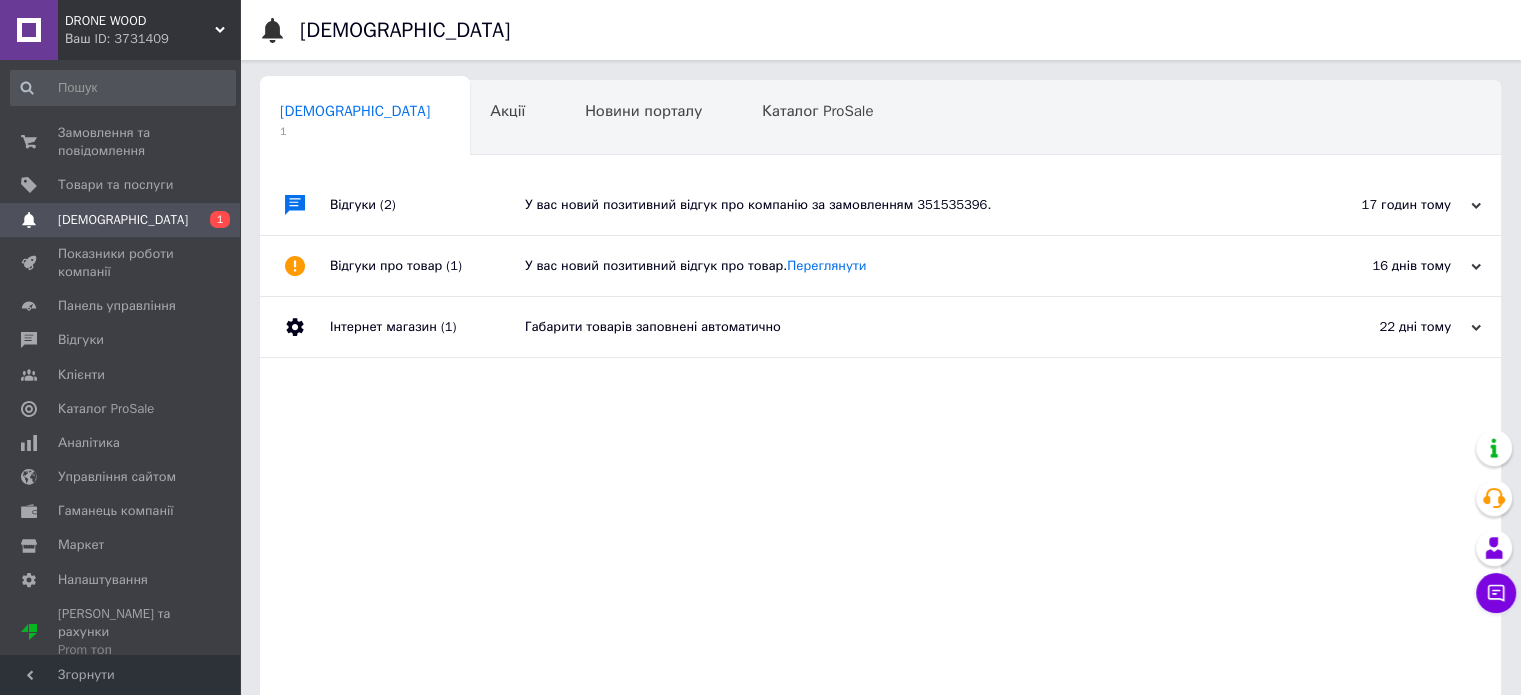 click on "У вас новий позитивний відгук про компанію за замовленням 351535396." at bounding box center (903, 205) 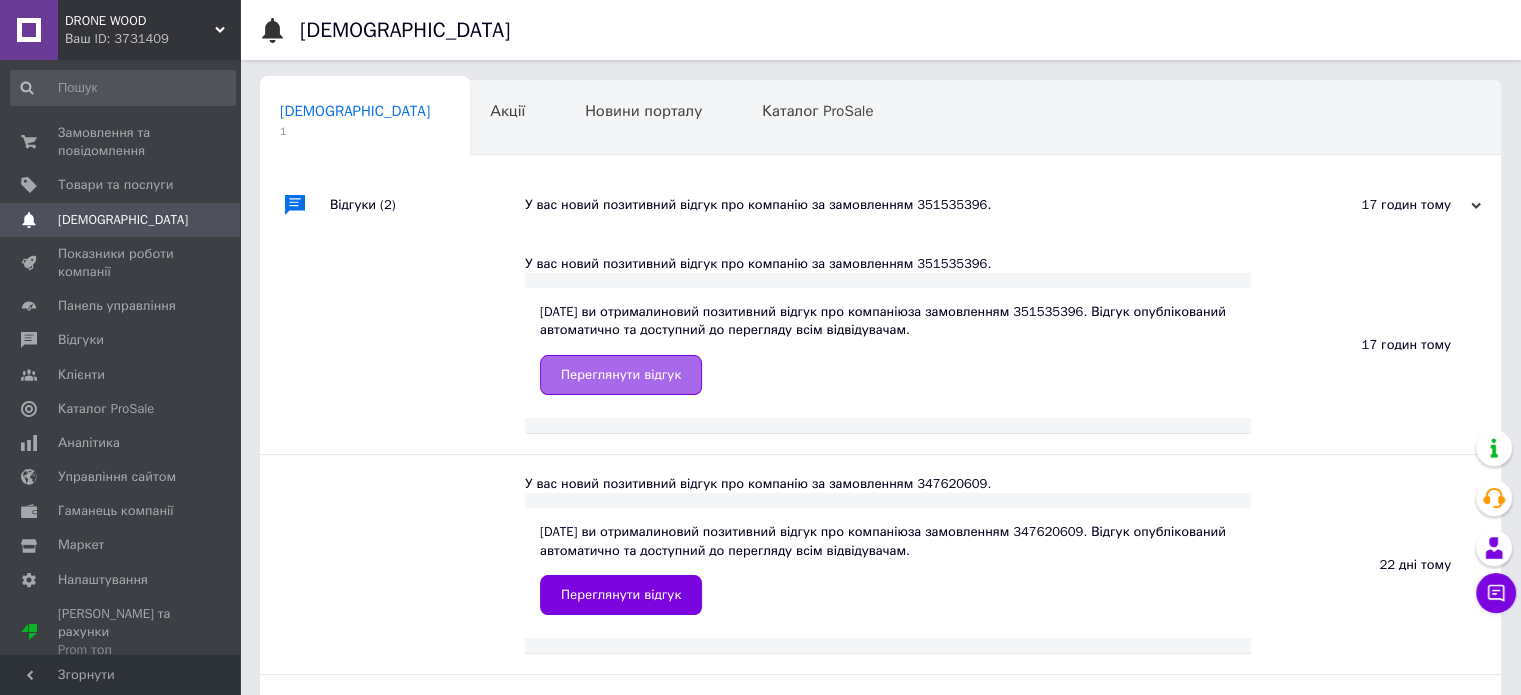 click on "Переглянути відгук" at bounding box center [621, 375] 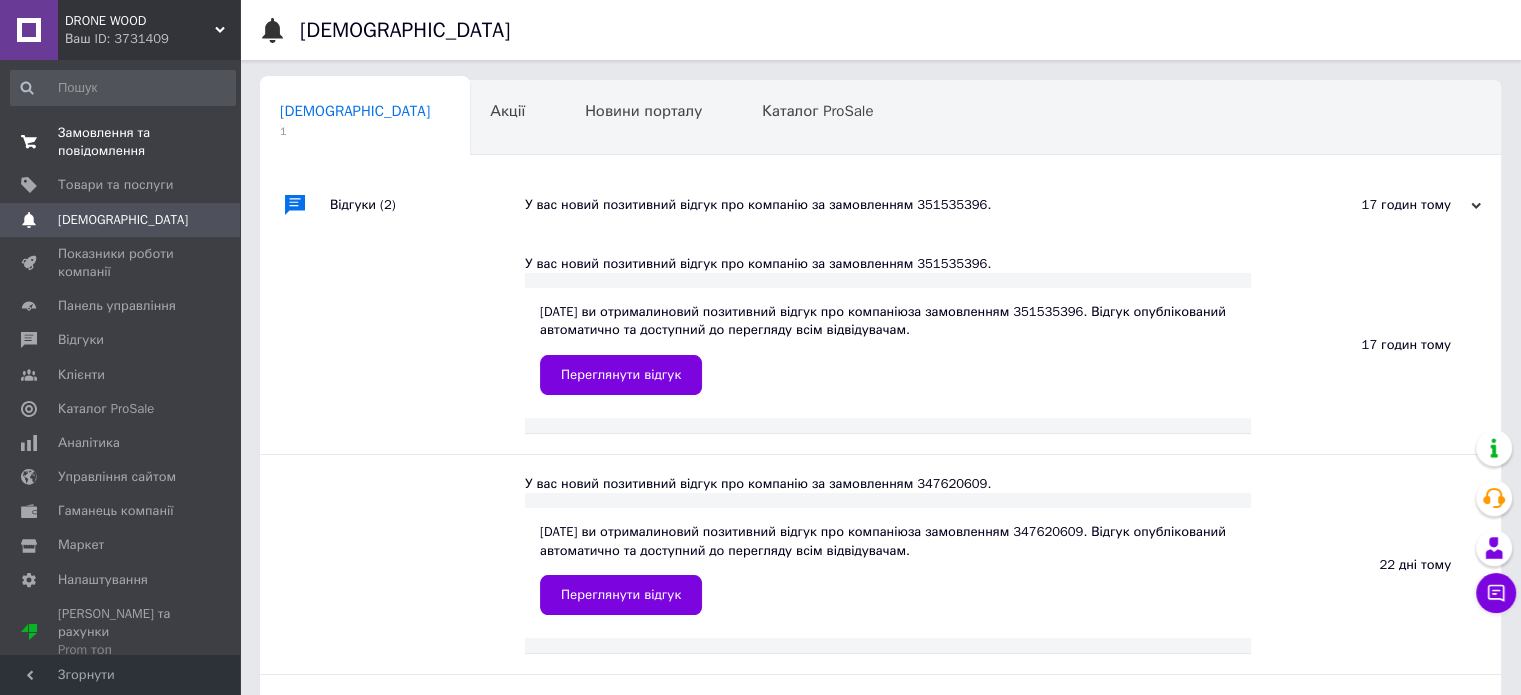 click on "Замовлення та повідомлення" at bounding box center (121, 142) 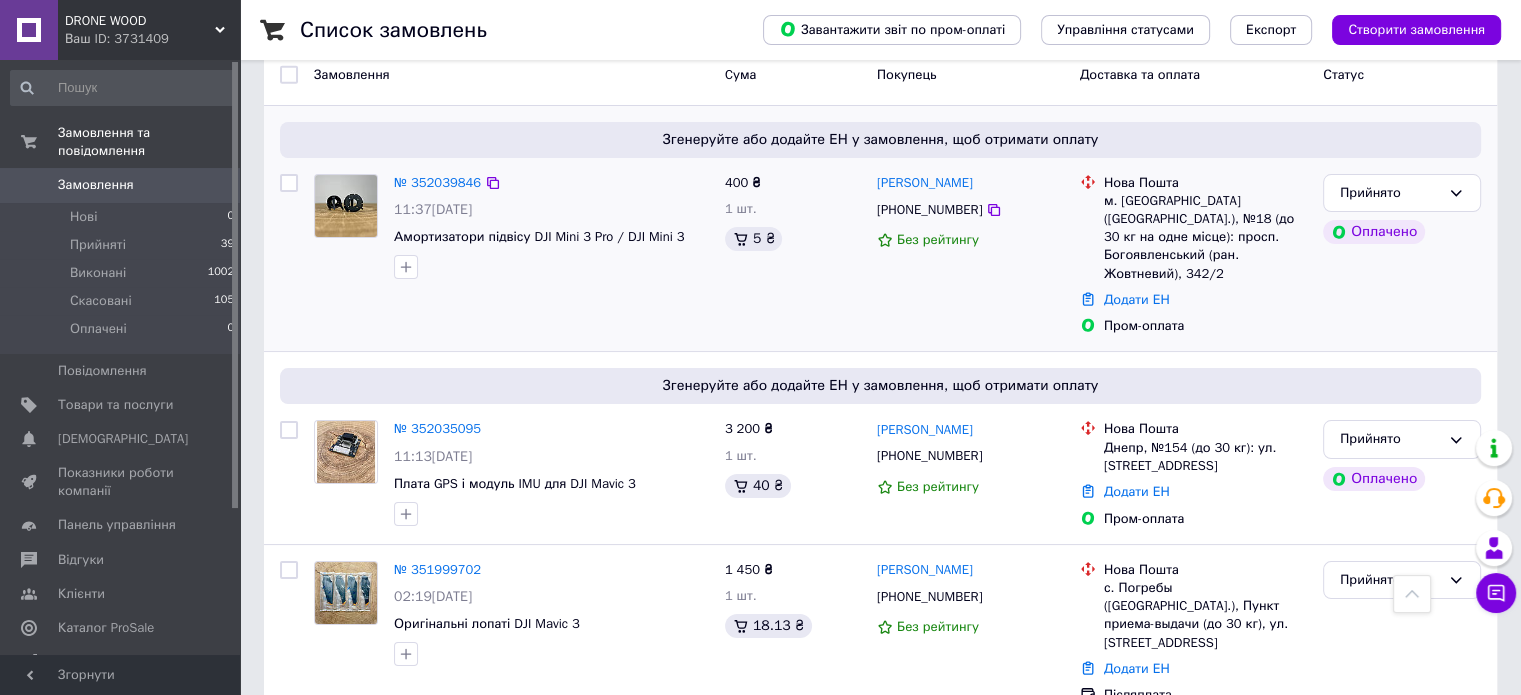 scroll, scrollTop: 0, scrollLeft: 0, axis: both 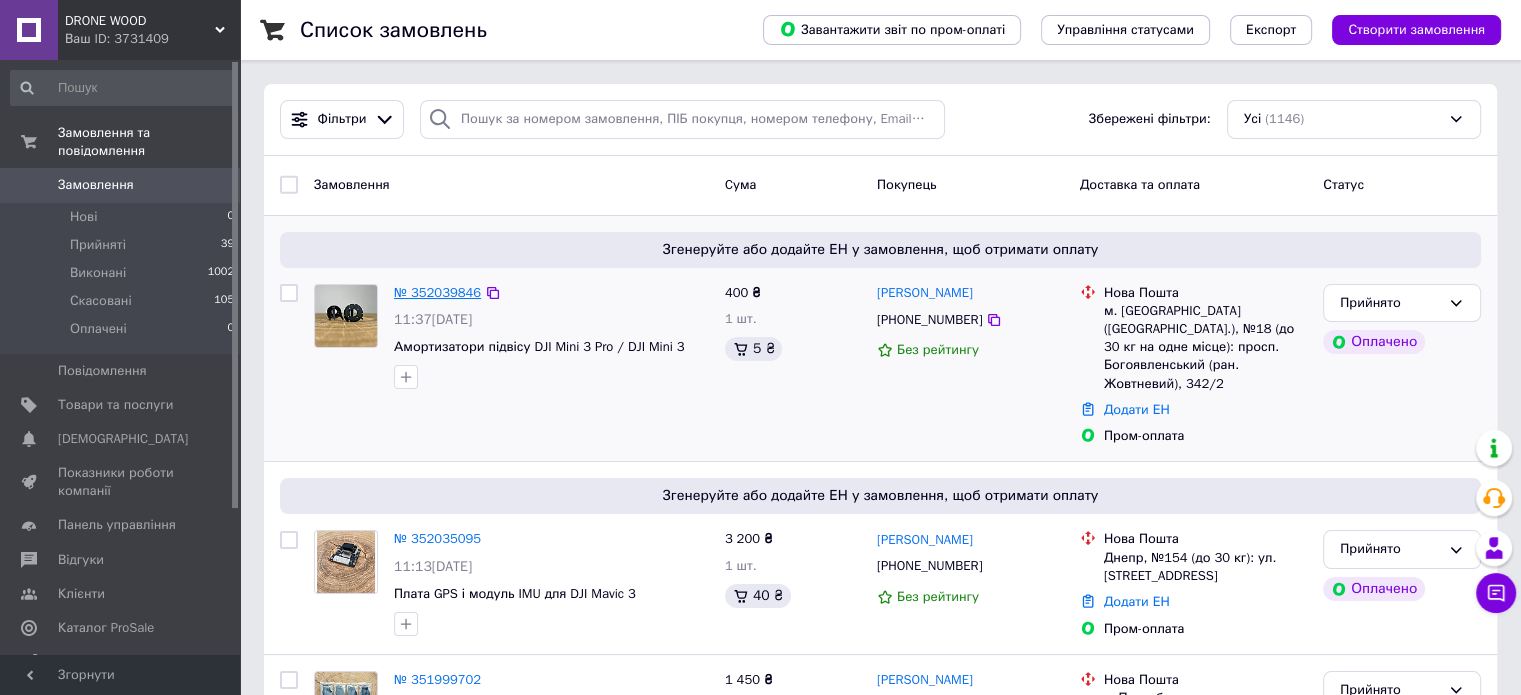 click on "№ 352039846" at bounding box center [437, 292] 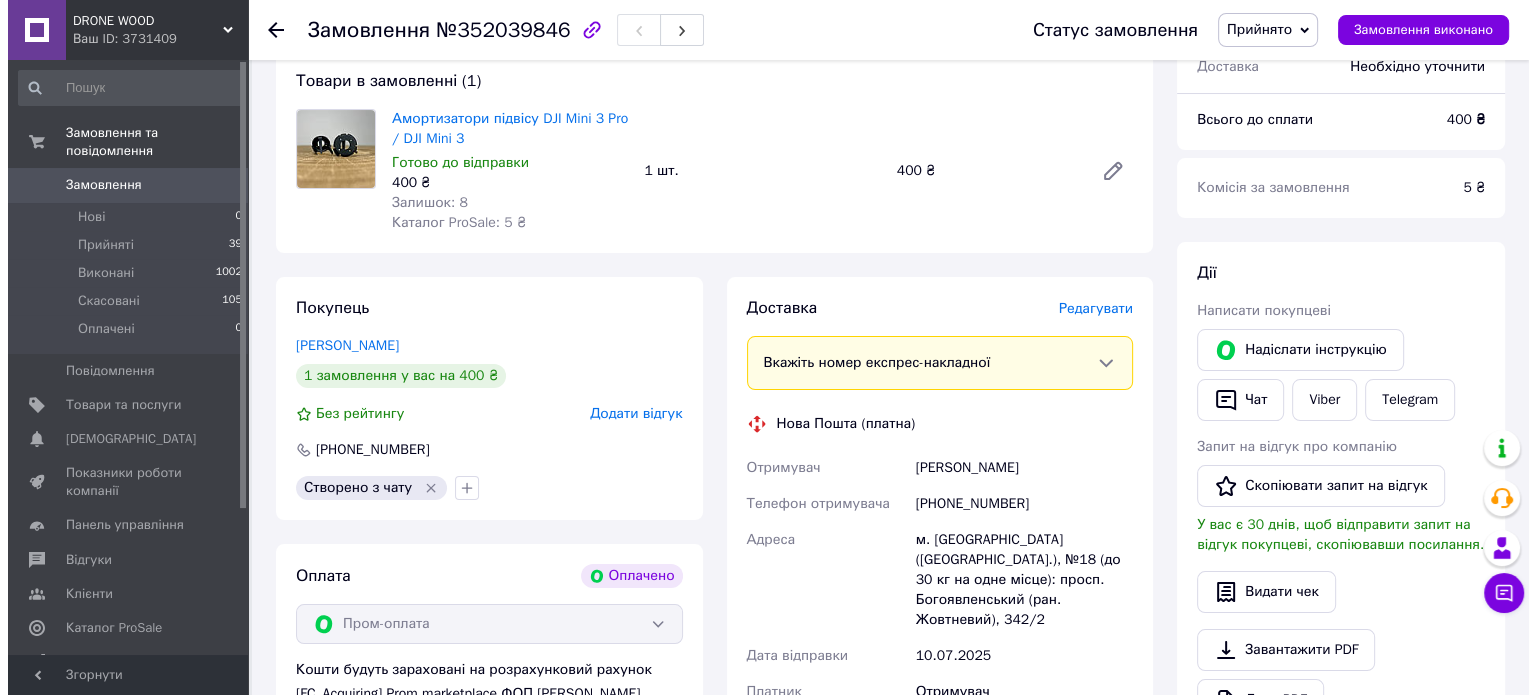 scroll, scrollTop: 183, scrollLeft: 0, axis: vertical 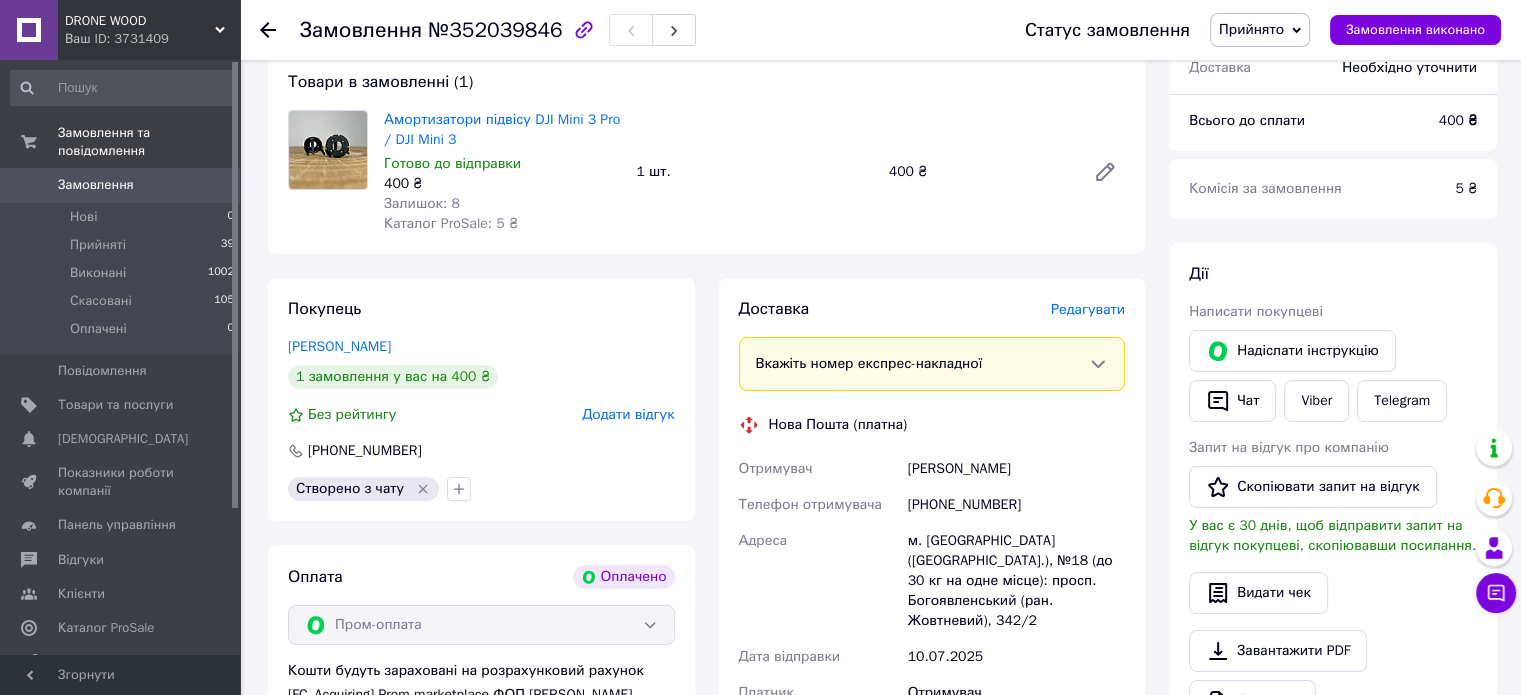 click on "Редагувати" at bounding box center [1088, 309] 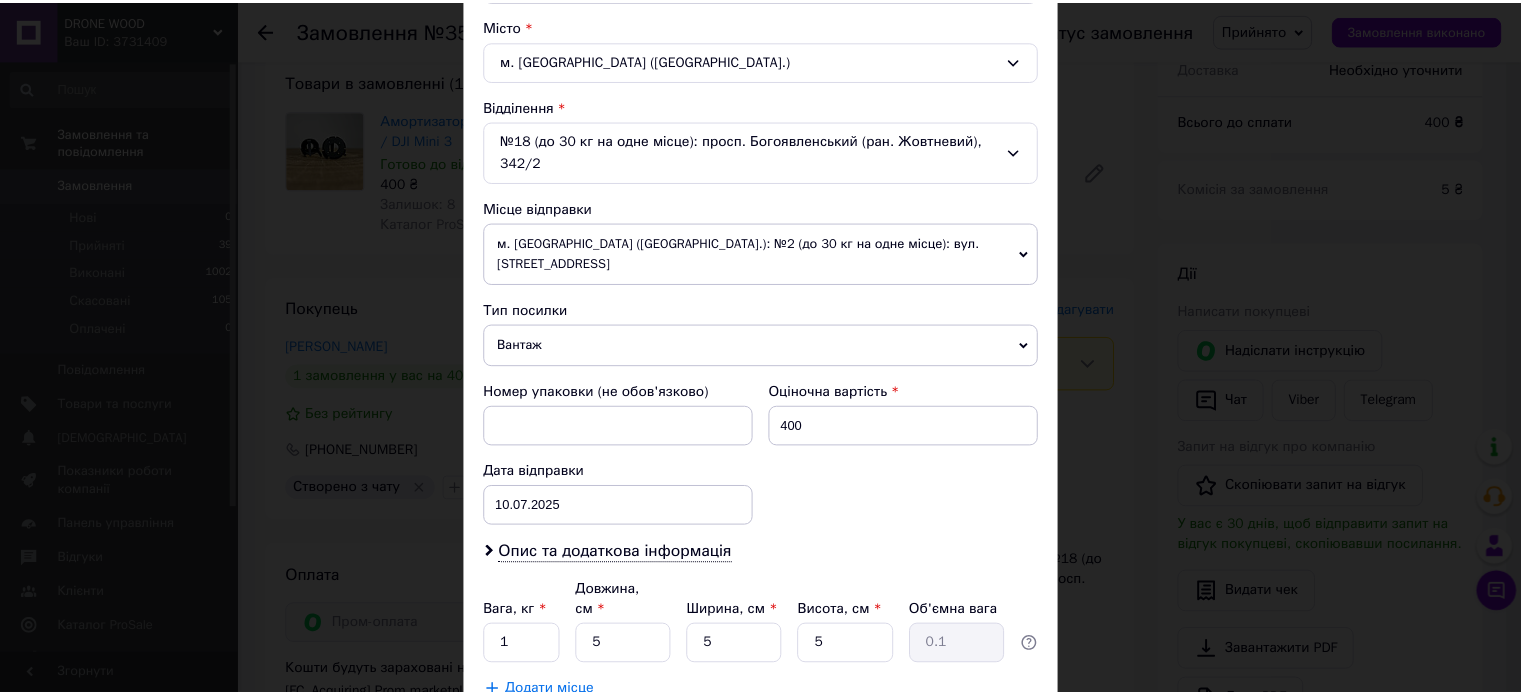 scroll, scrollTop: 647, scrollLeft: 0, axis: vertical 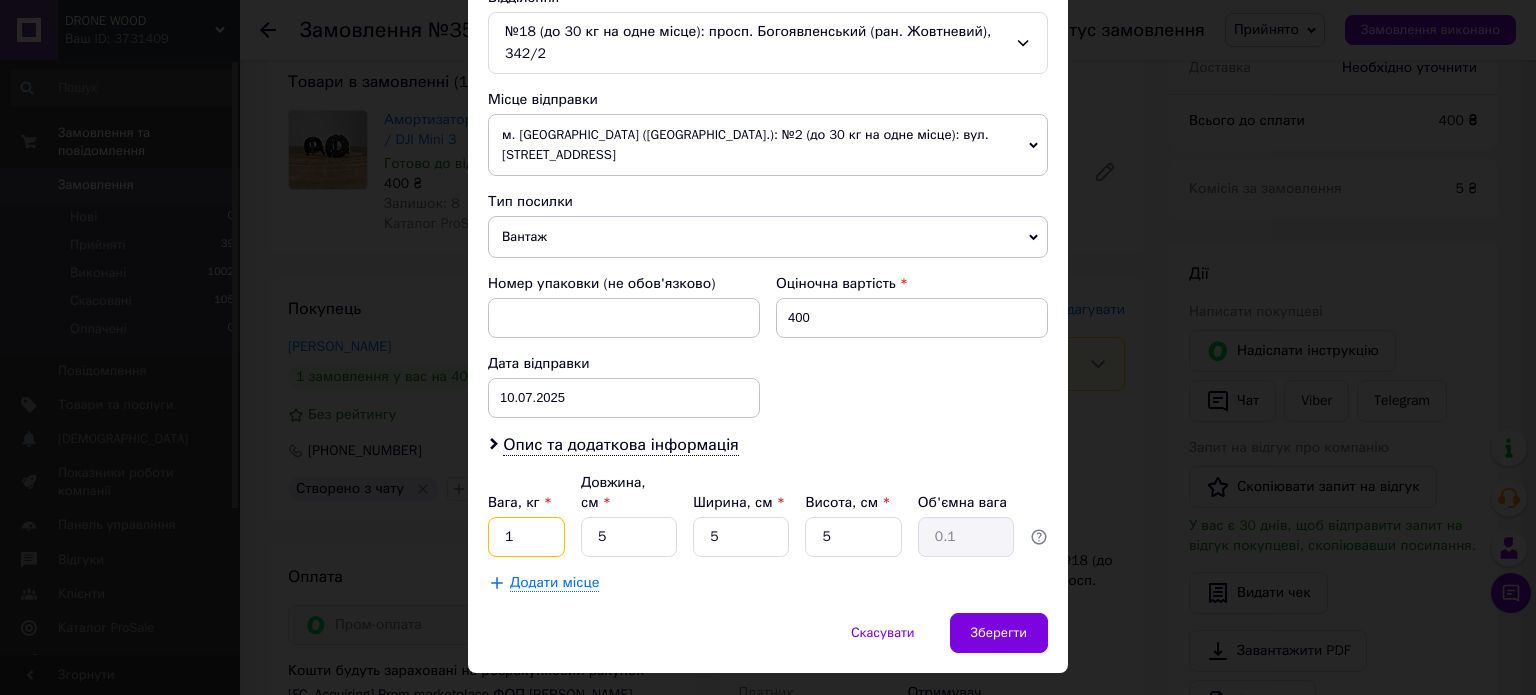 click on "1" at bounding box center (526, 537) 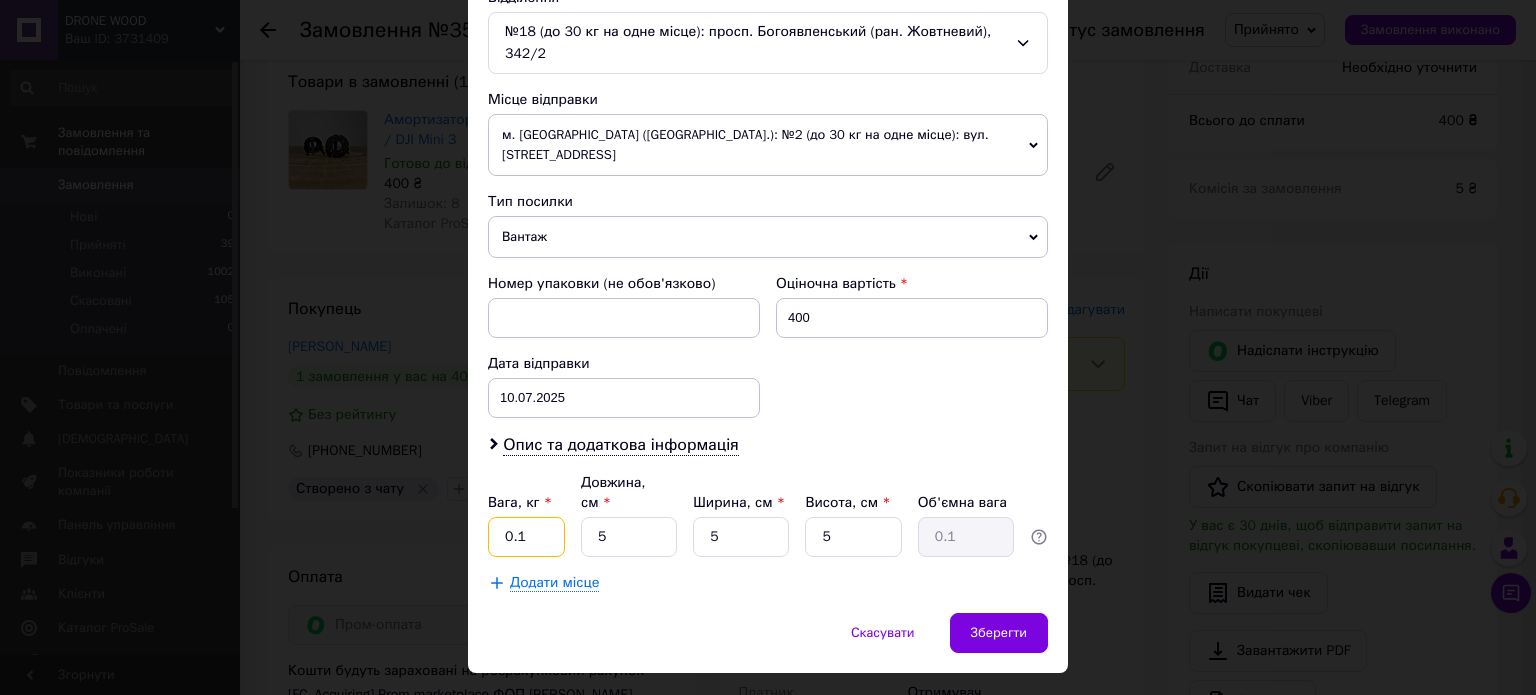 type on "0.1" 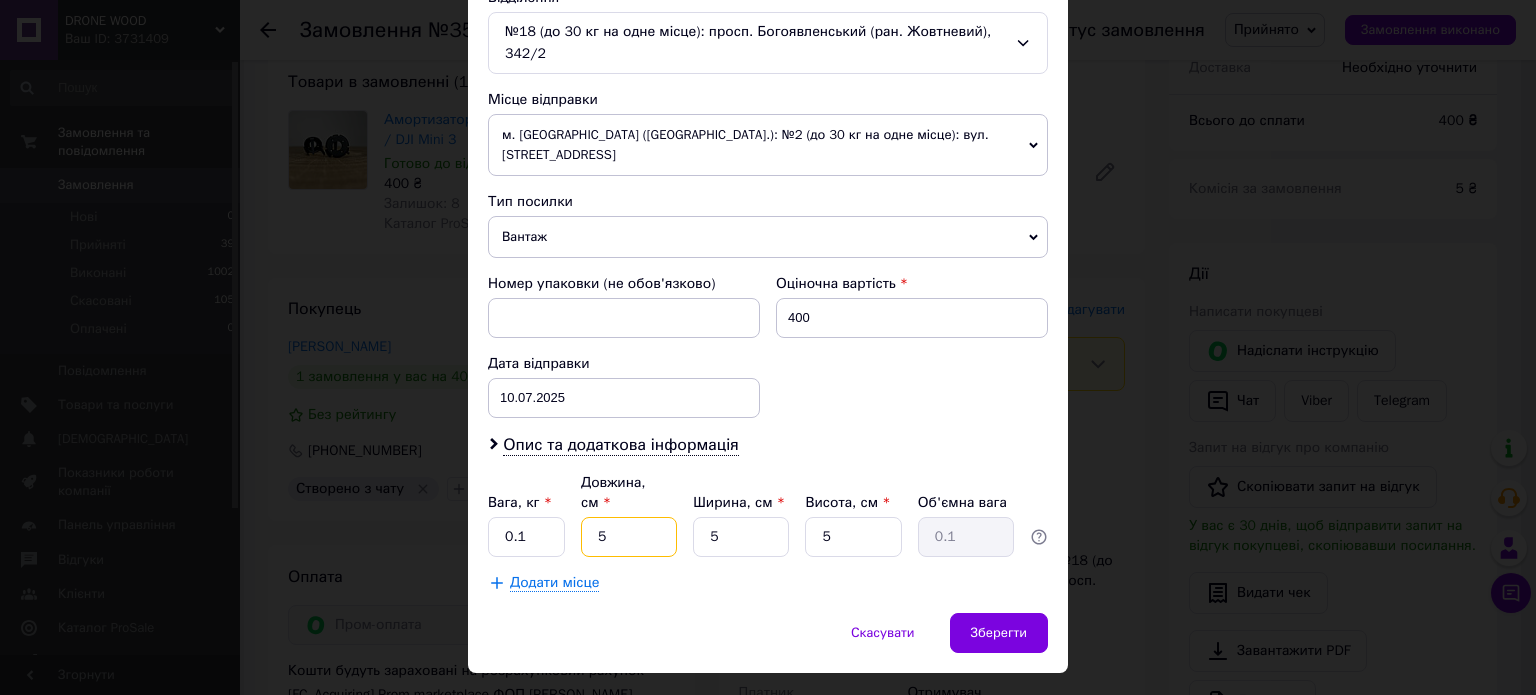 click on "5" at bounding box center [629, 537] 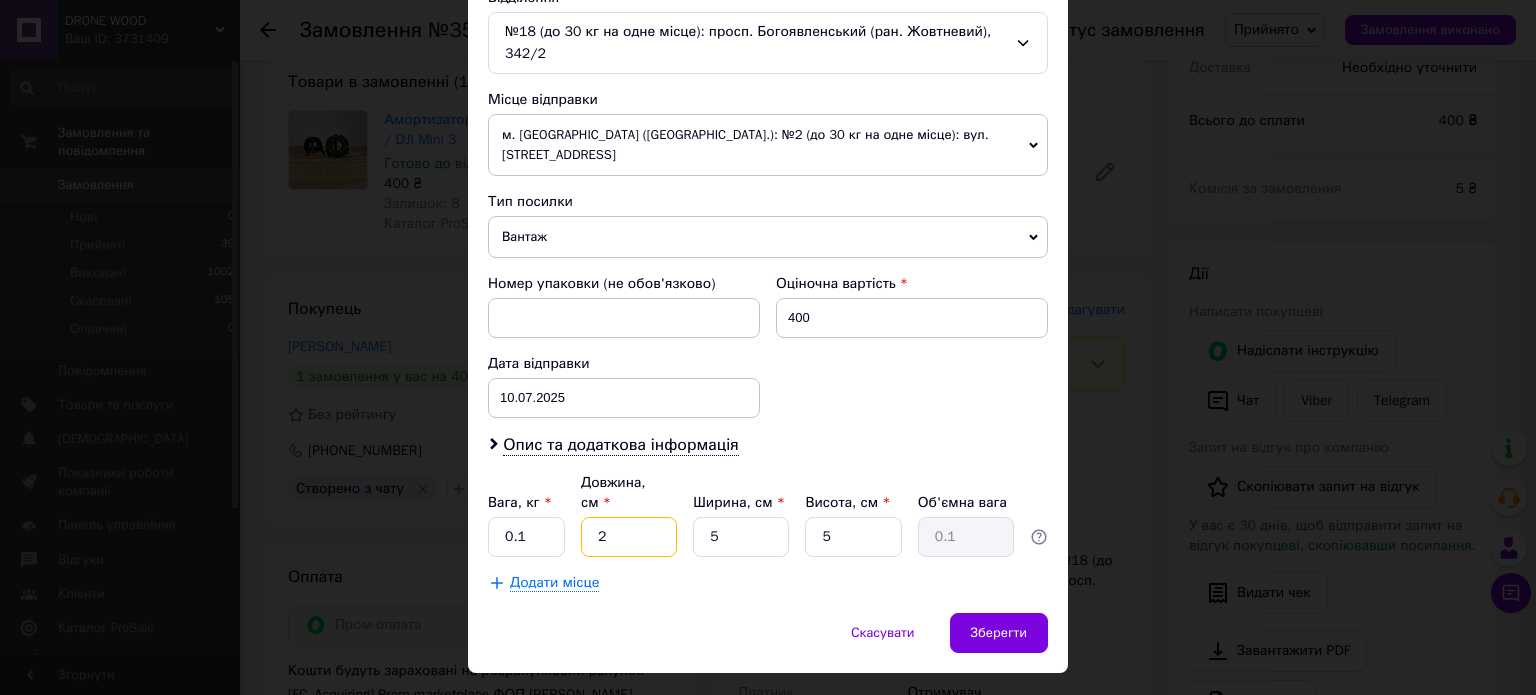 type on "24" 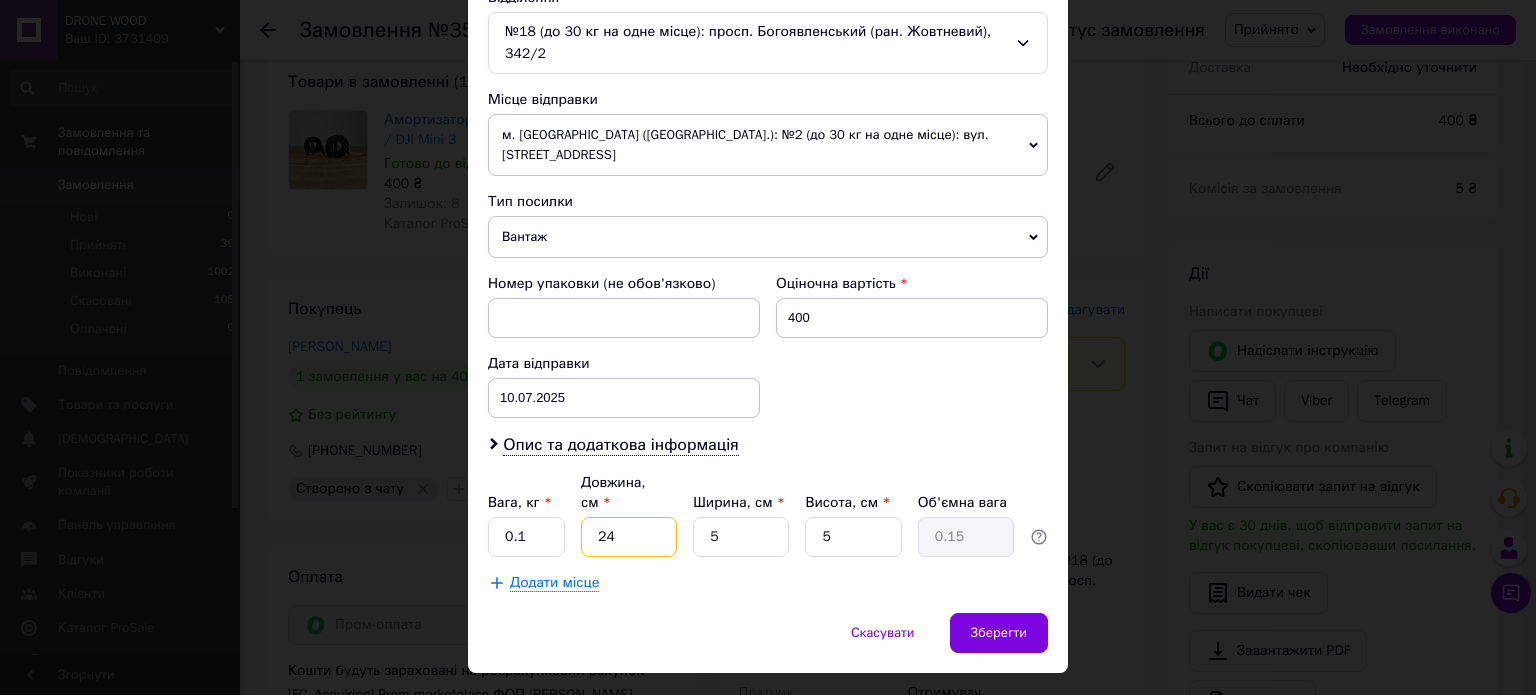type on "24" 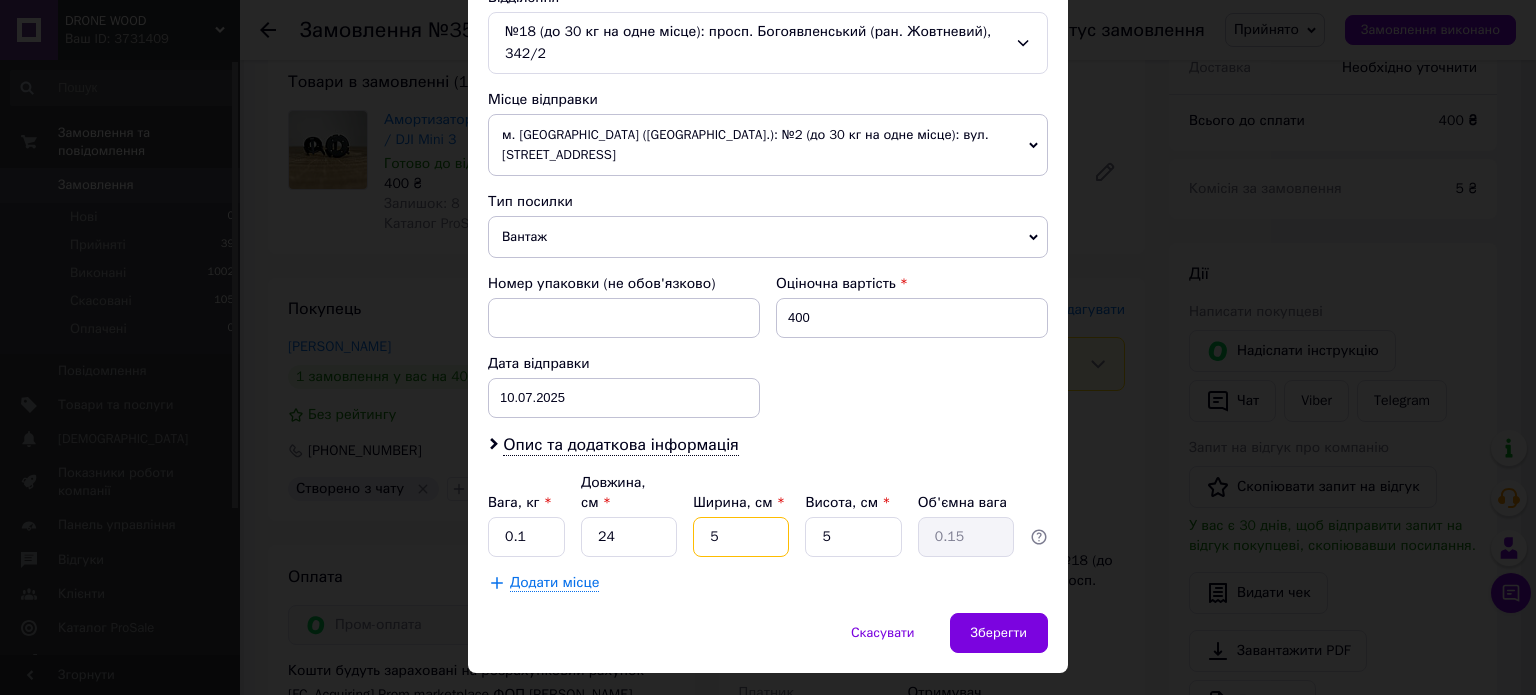 click on "5" at bounding box center [741, 537] 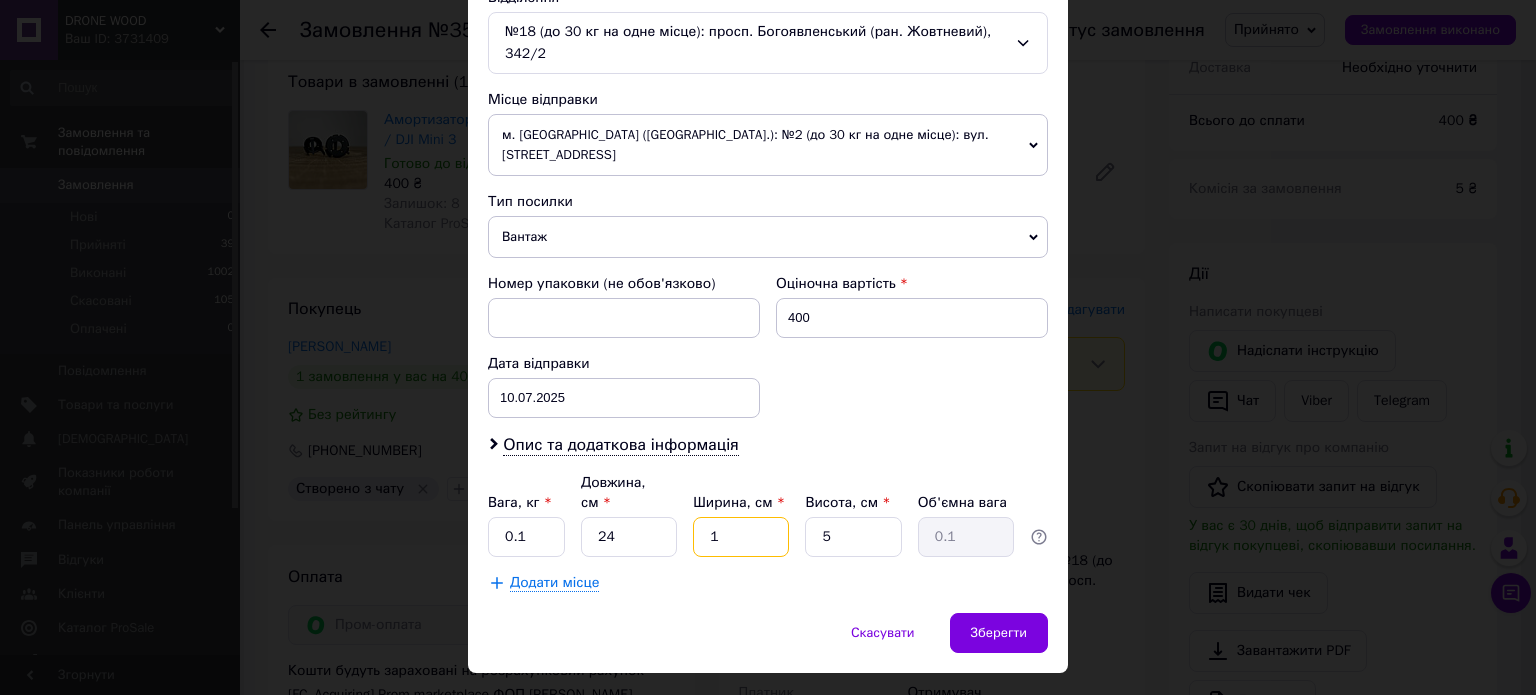 type on "17" 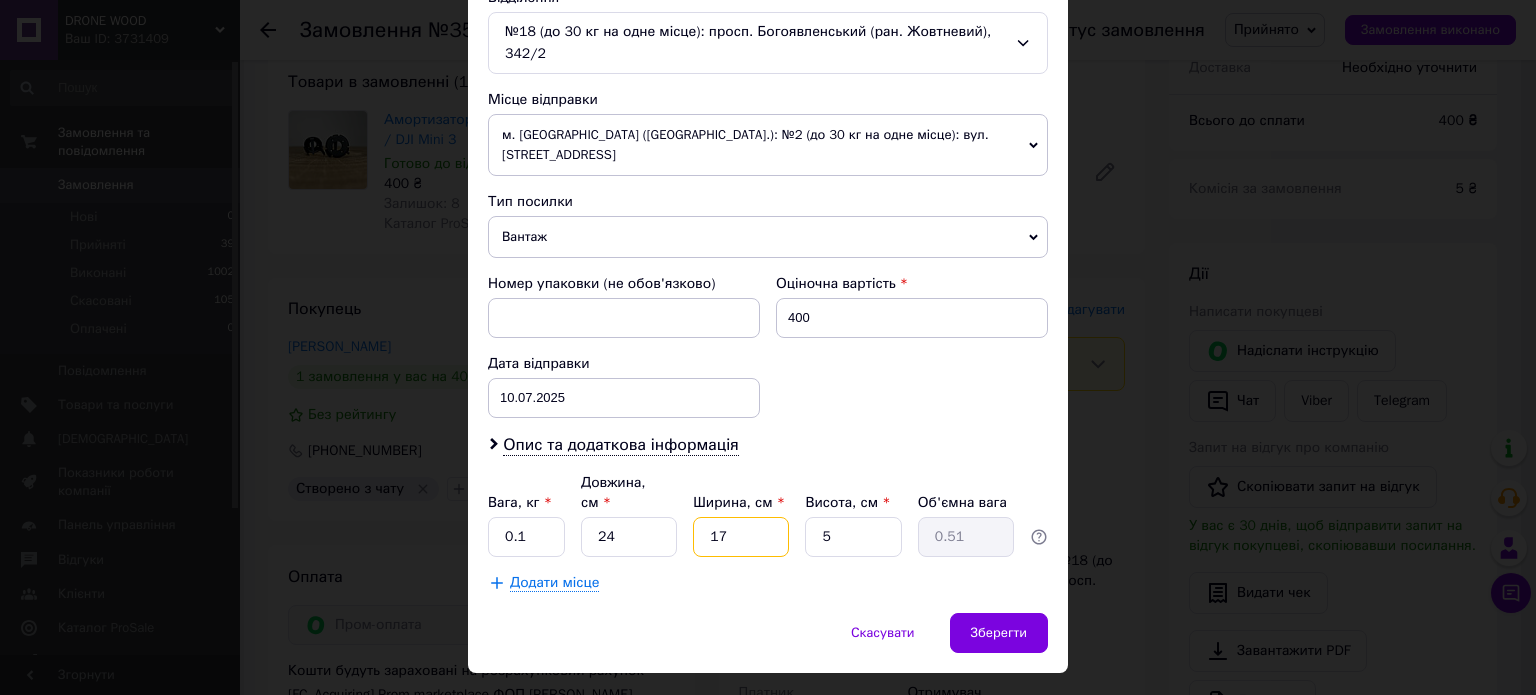 type on "17" 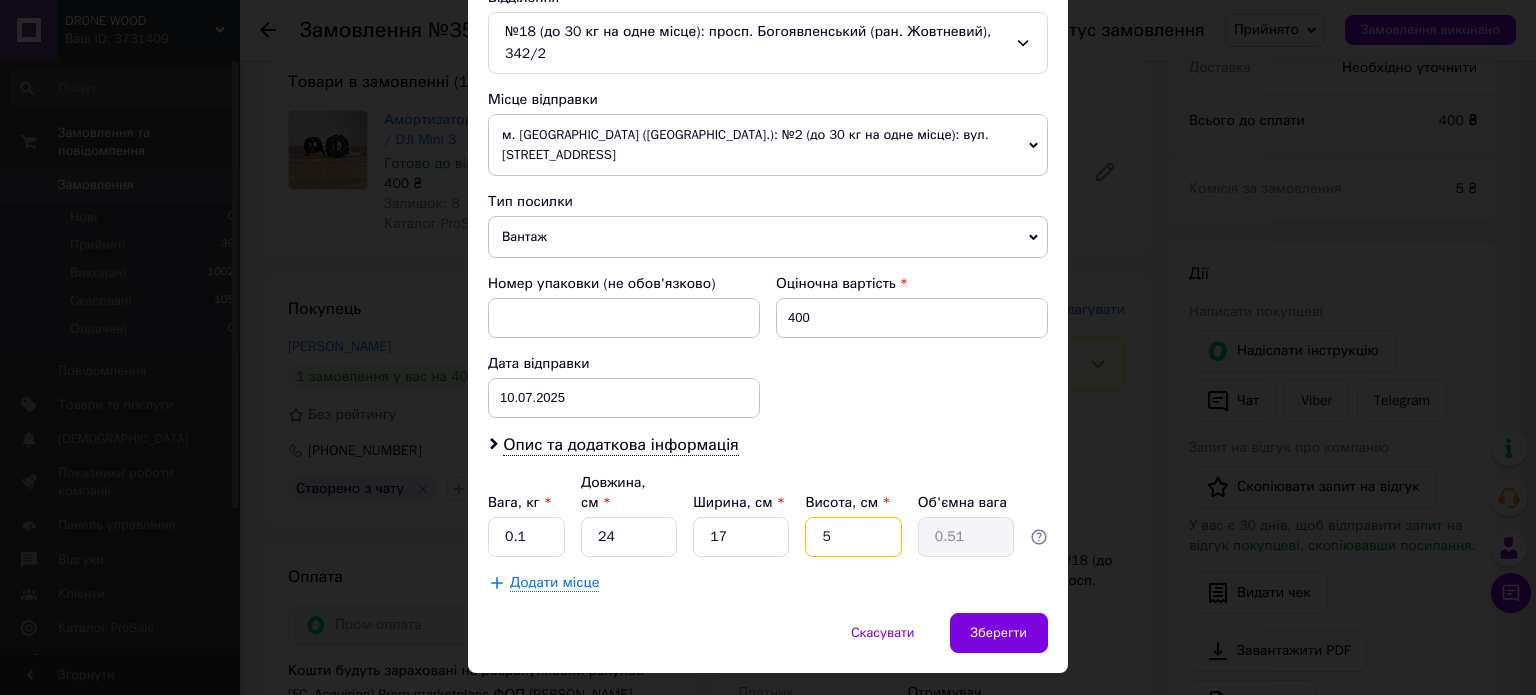 click on "5" at bounding box center [853, 537] 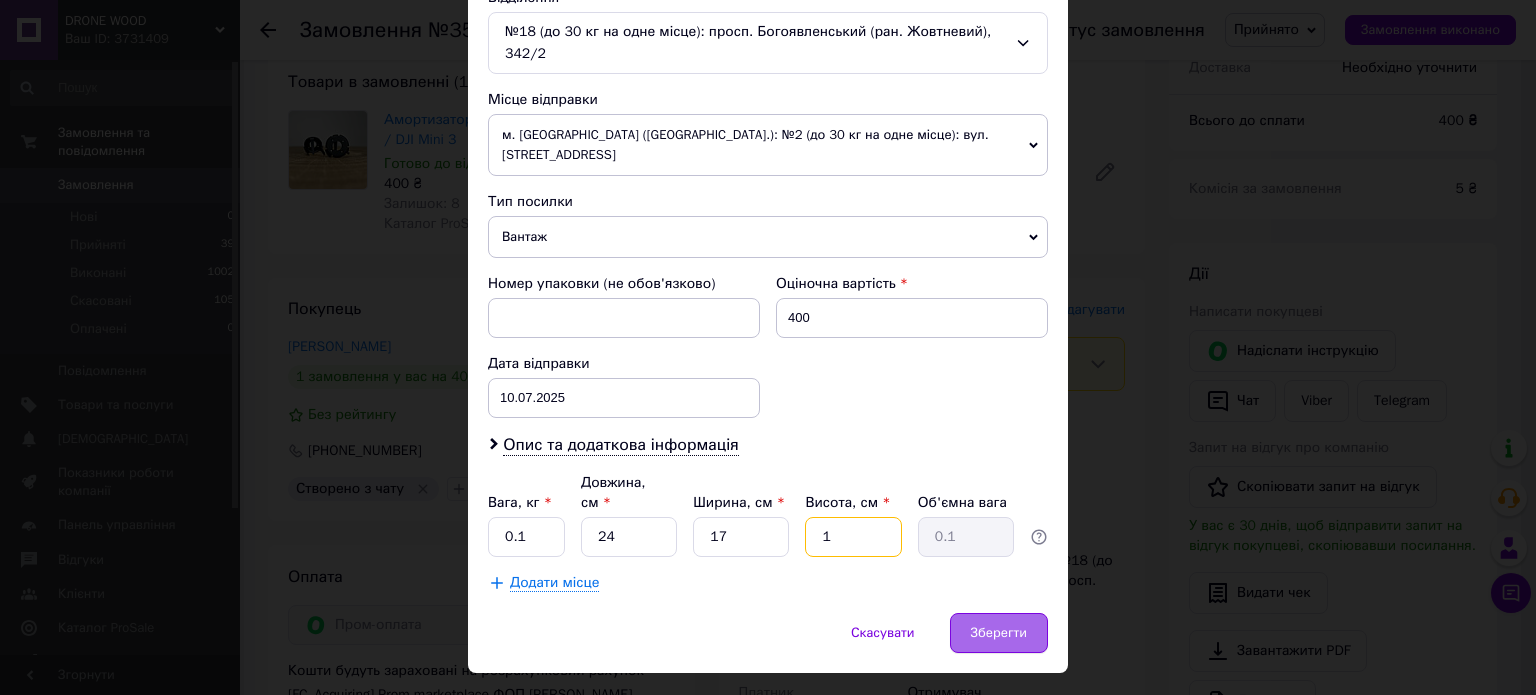 type on "1" 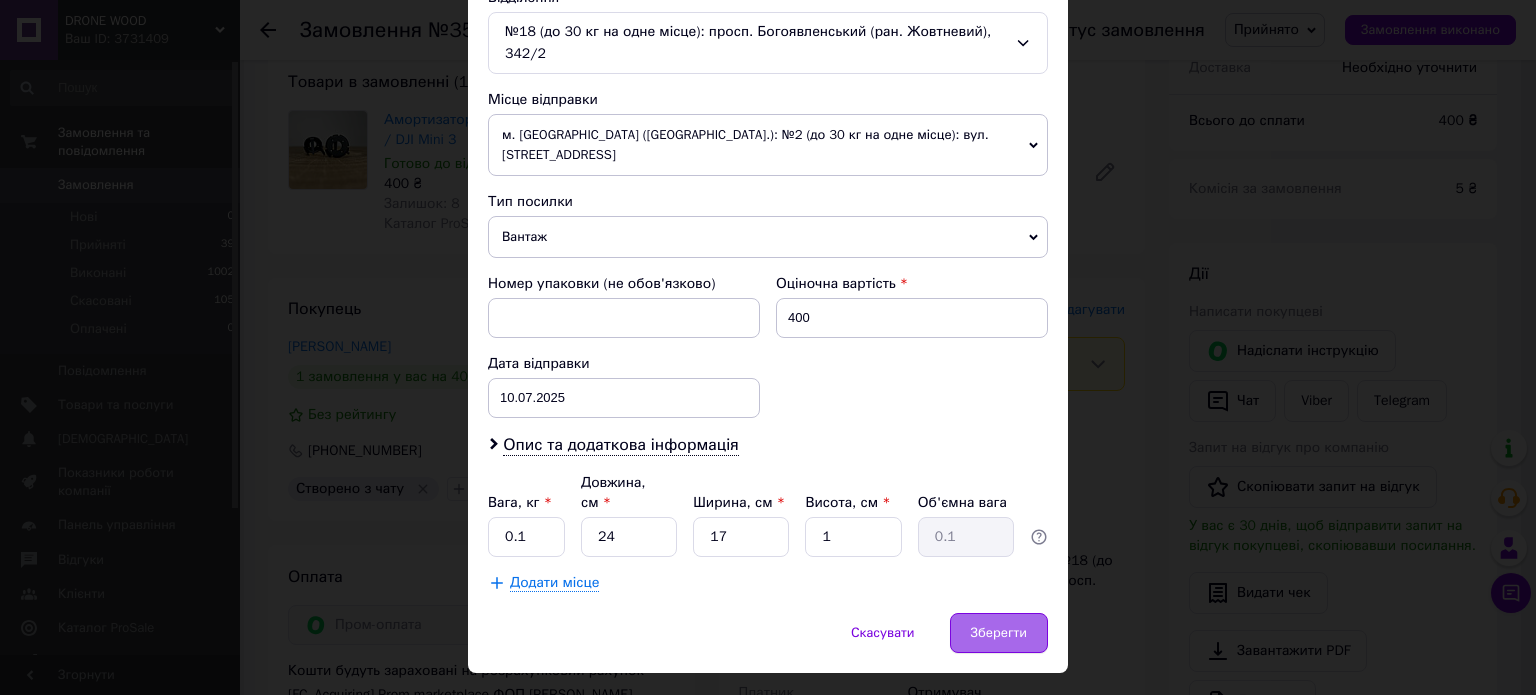 click on "Зберегти" at bounding box center [999, 633] 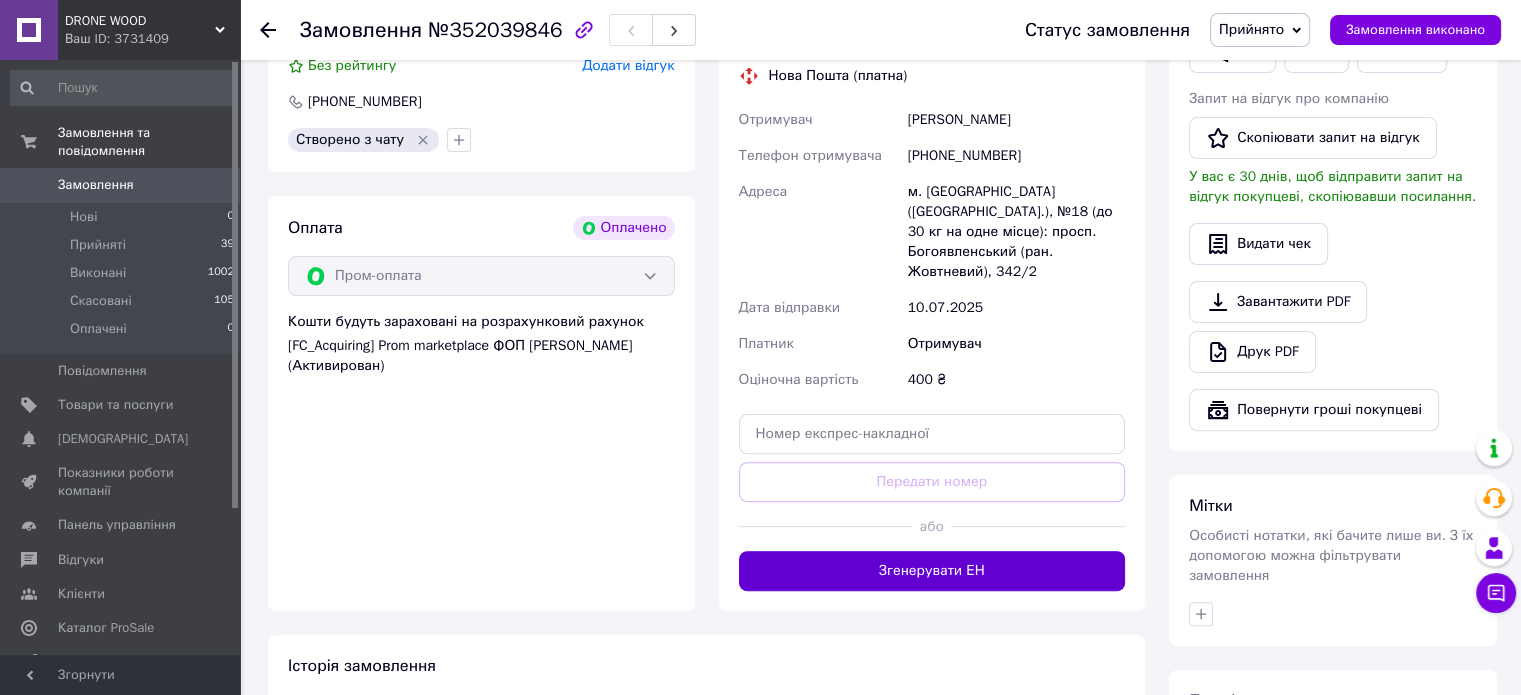 scroll, scrollTop: 532, scrollLeft: 0, axis: vertical 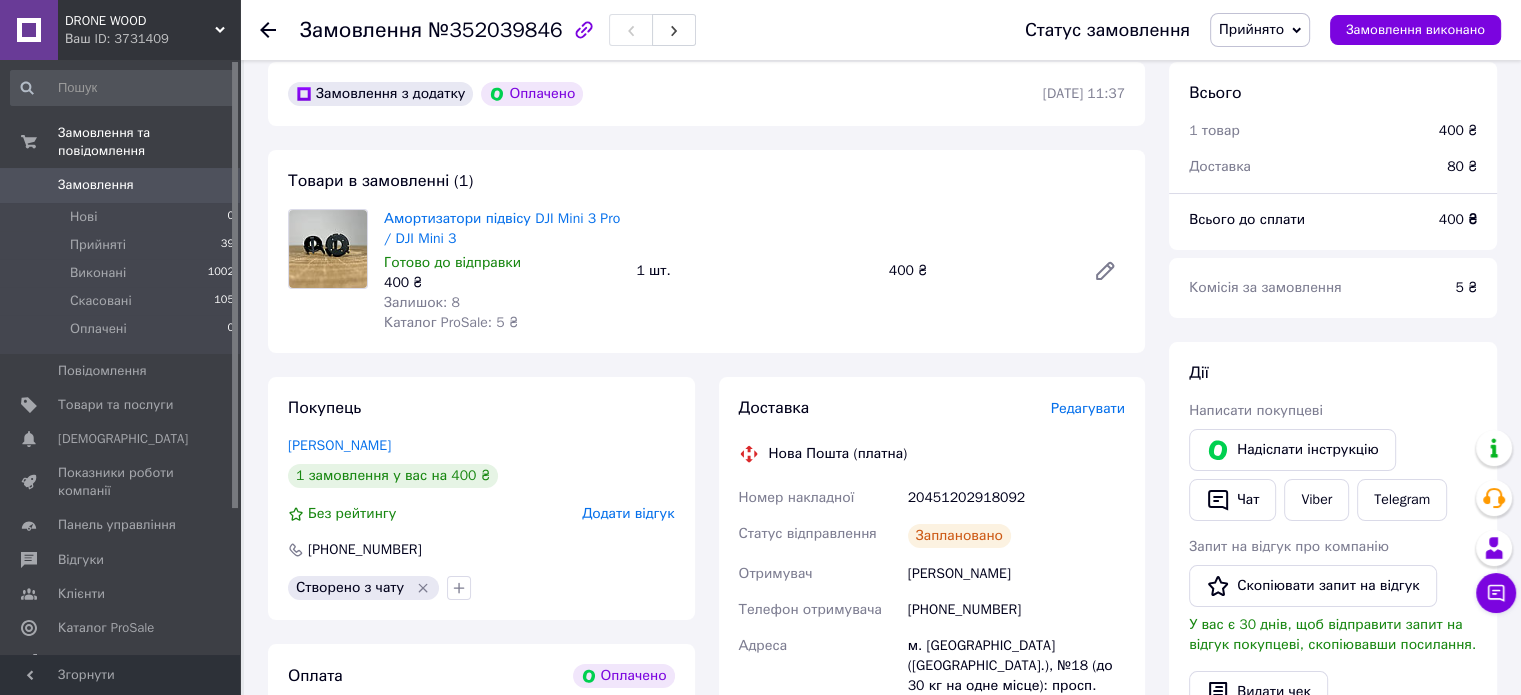 click 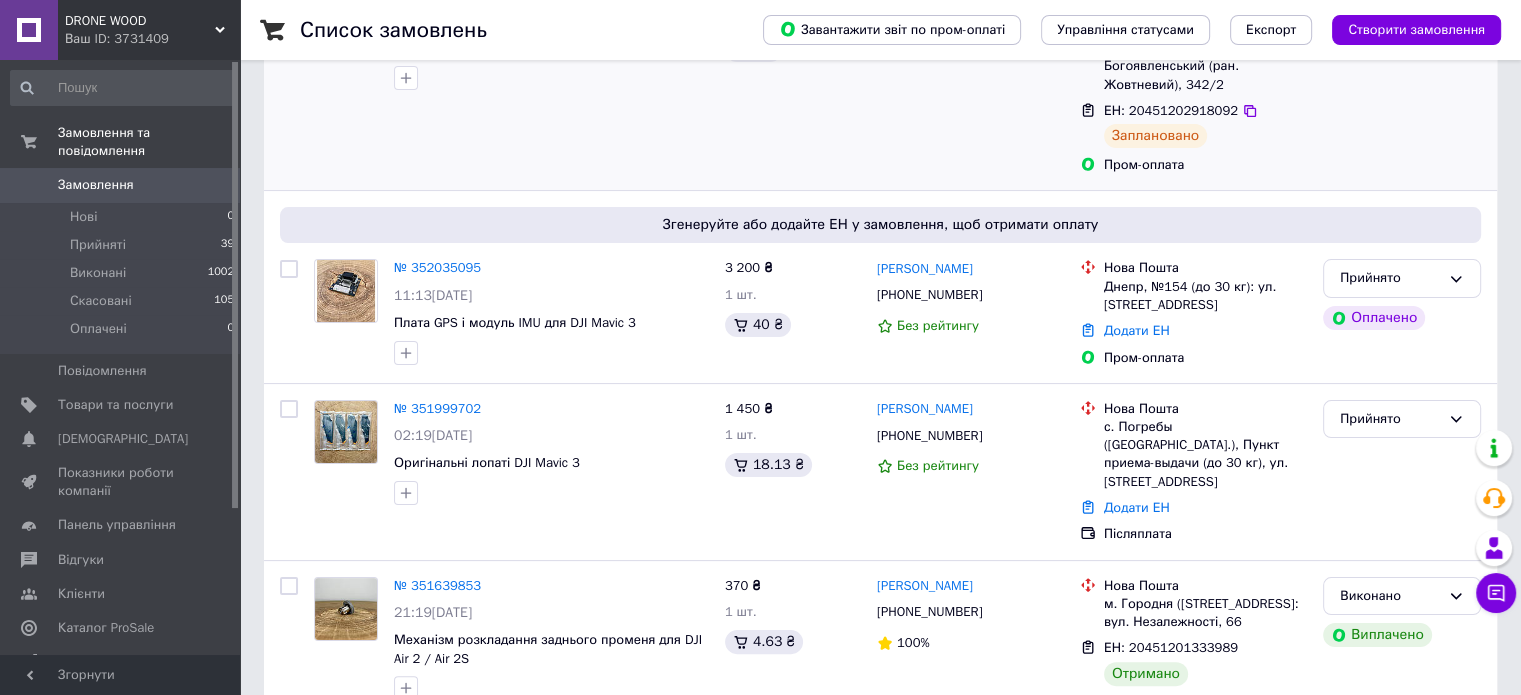 scroll, scrollTop: 302, scrollLeft: 0, axis: vertical 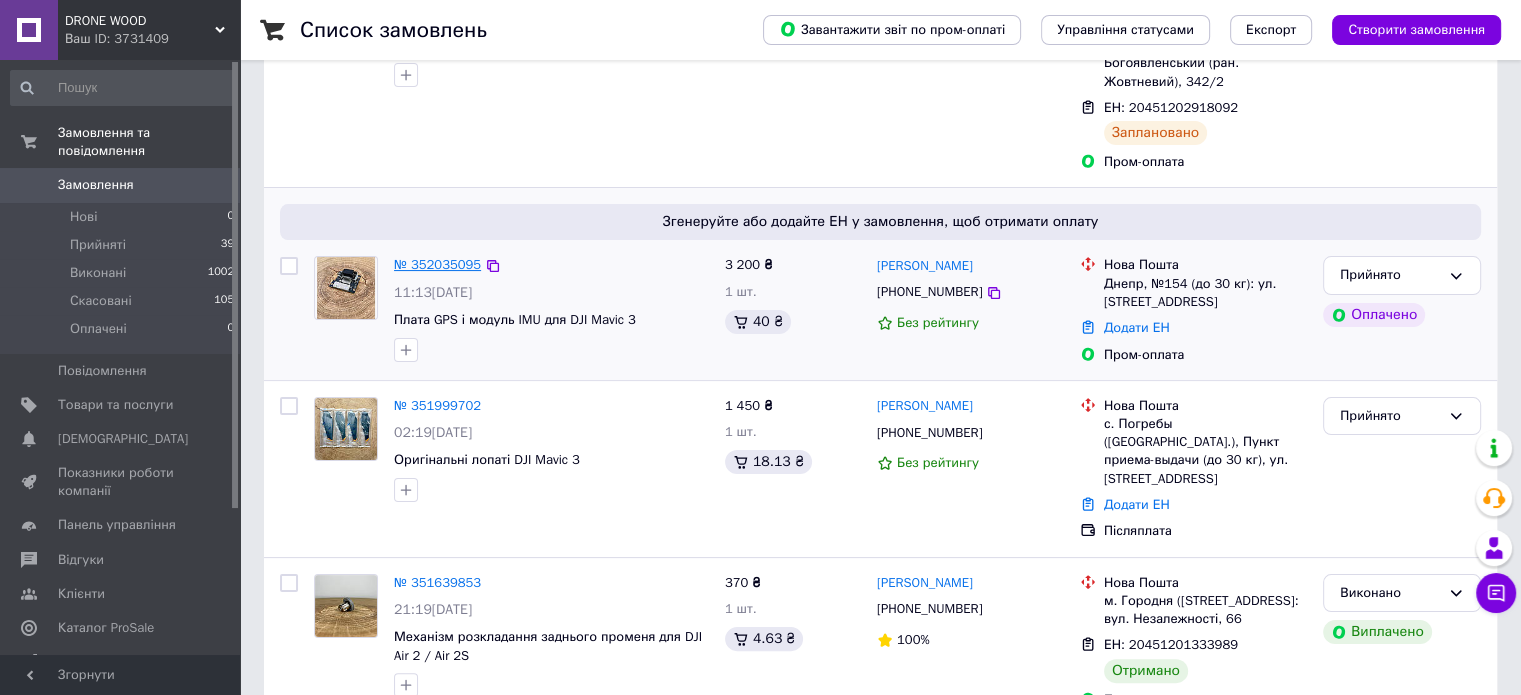 click on "№ 352035095" at bounding box center [437, 264] 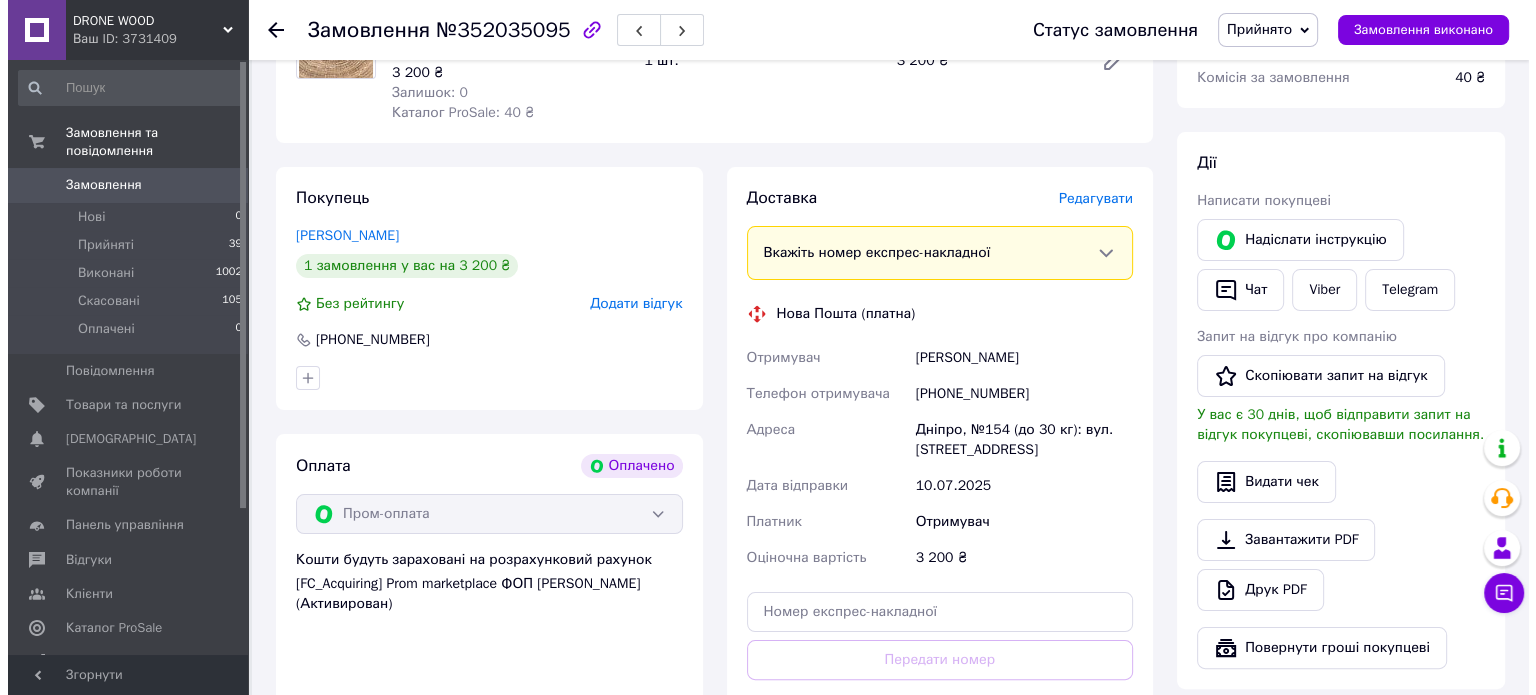 scroll, scrollTop: 304, scrollLeft: 0, axis: vertical 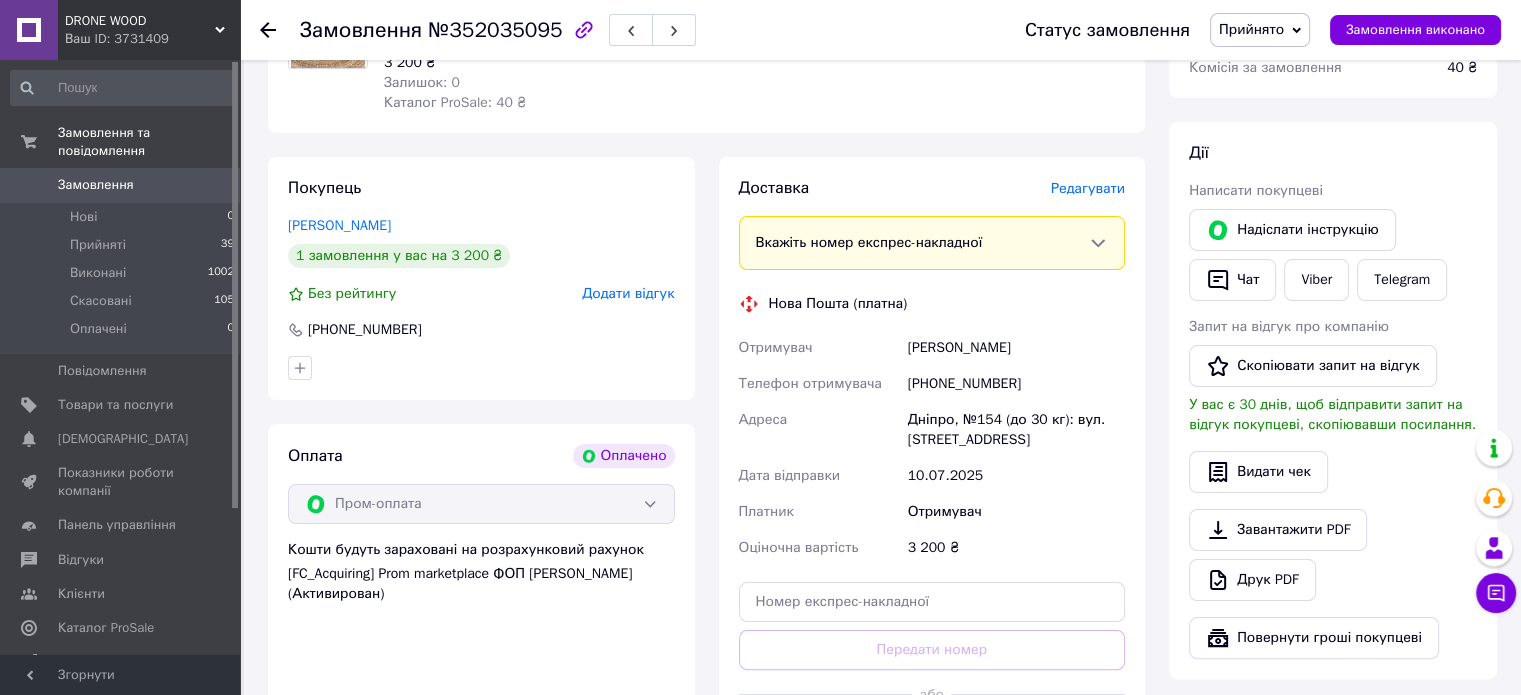 click on "Редагувати" at bounding box center [1088, 188] 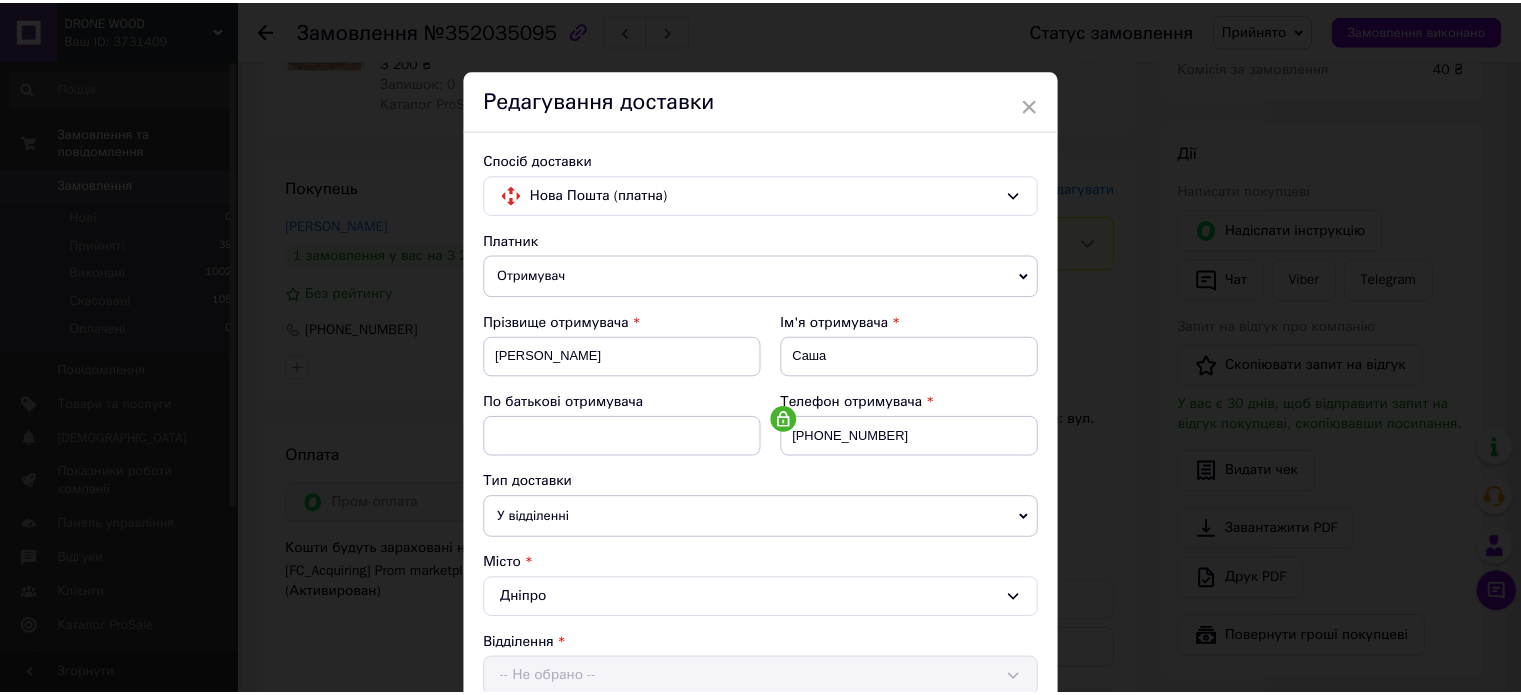 scroll, scrollTop: 647, scrollLeft: 0, axis: vertical 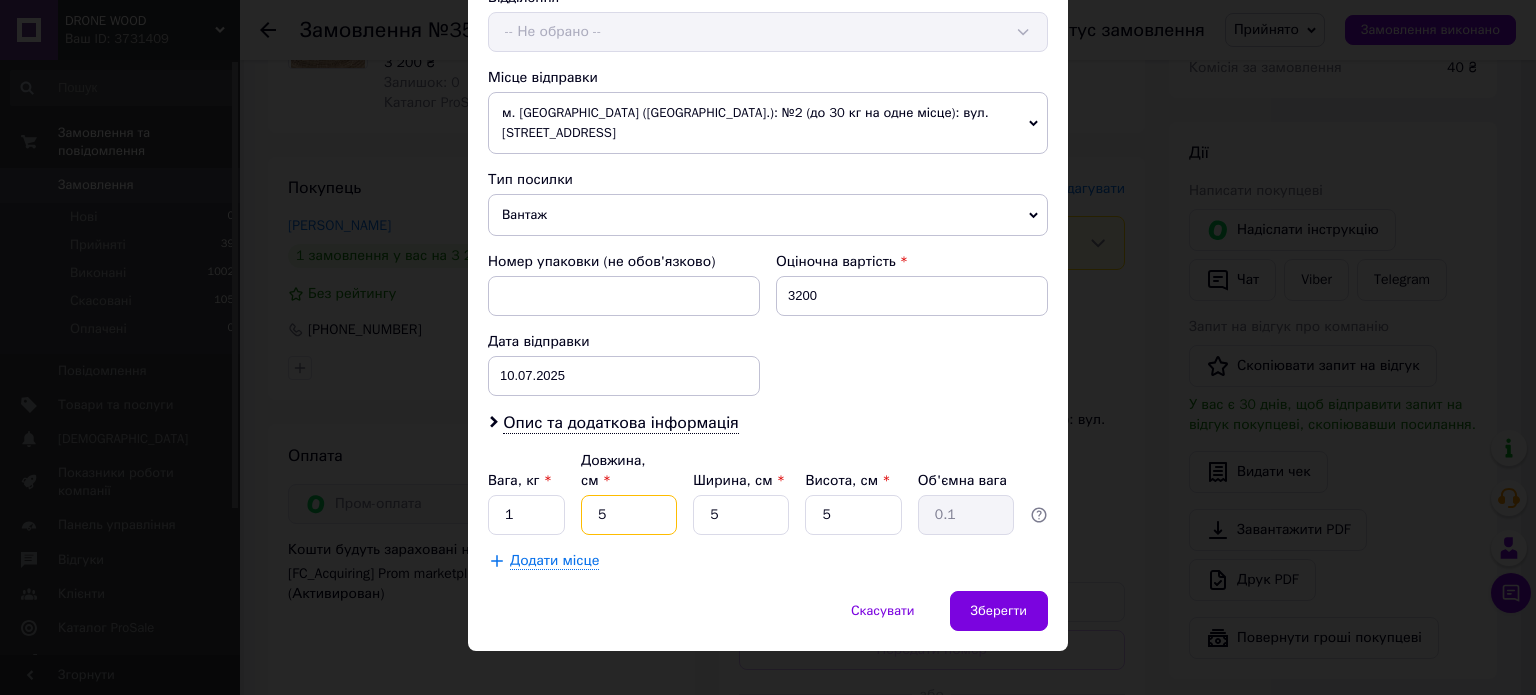 click on "5" at bounding box center (629, 515) 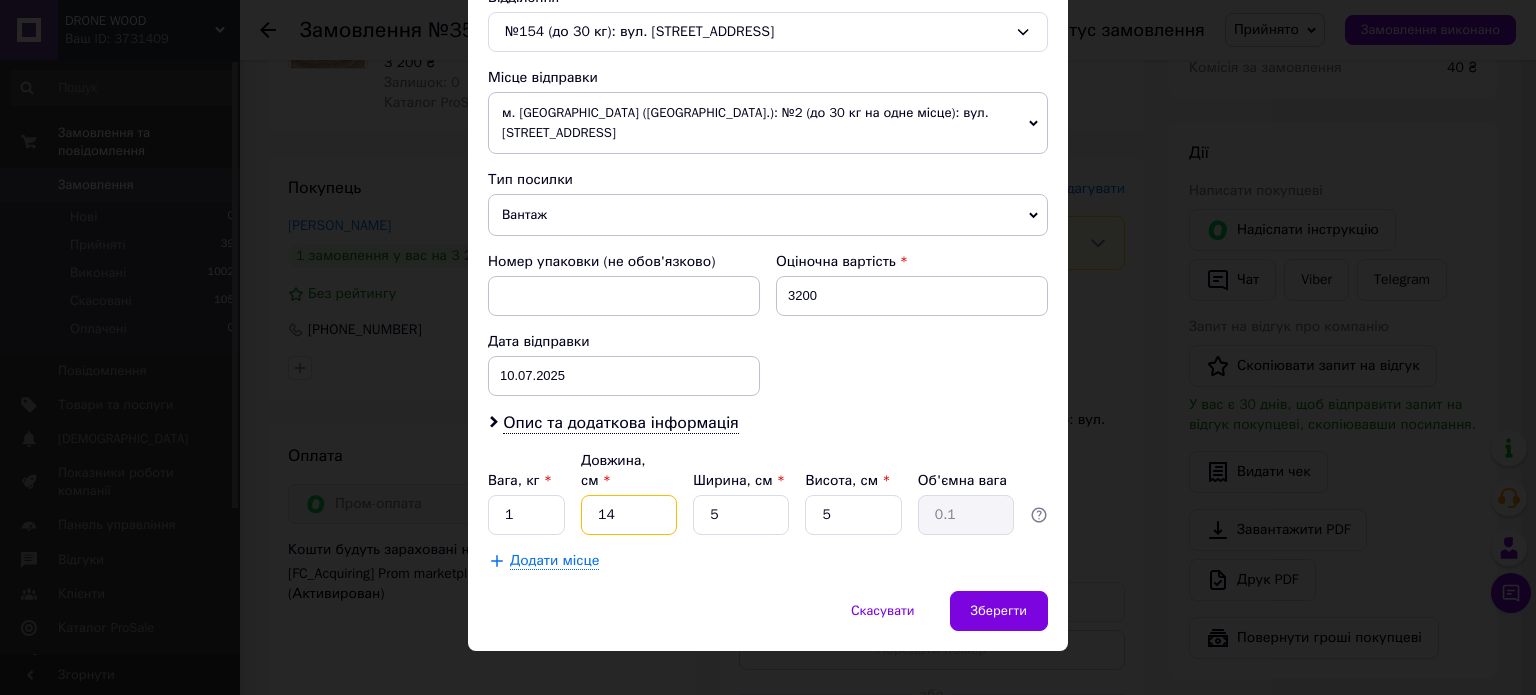 type on "14" 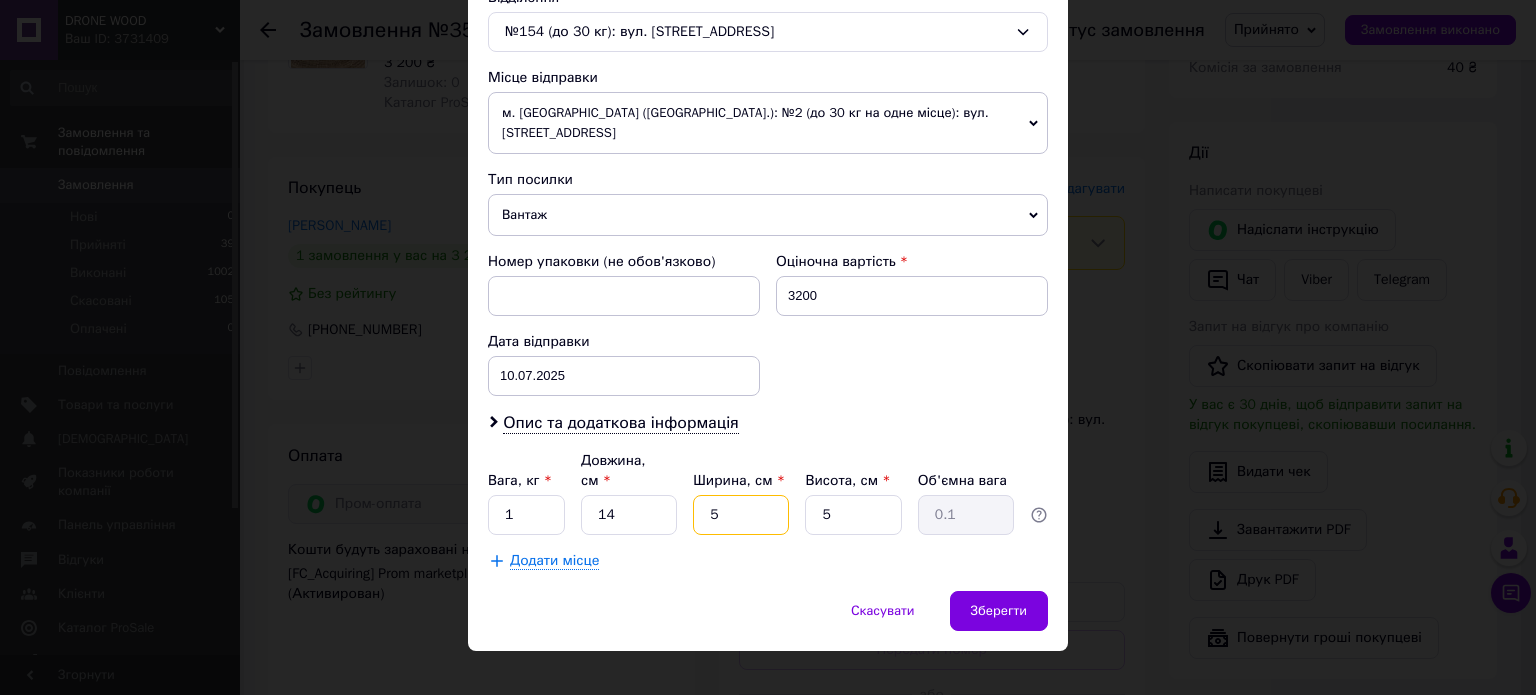 click on "5" at bounding box center (741, 515) 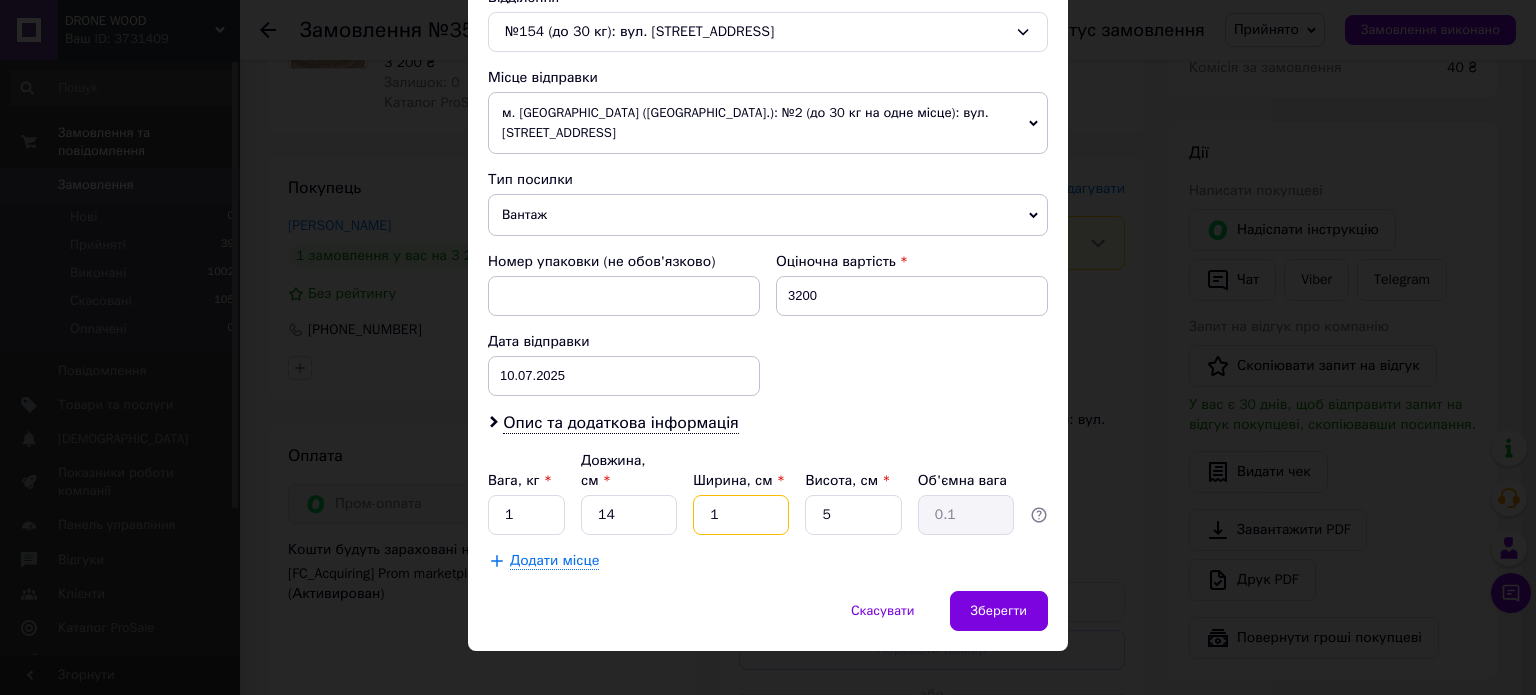 type on "10" 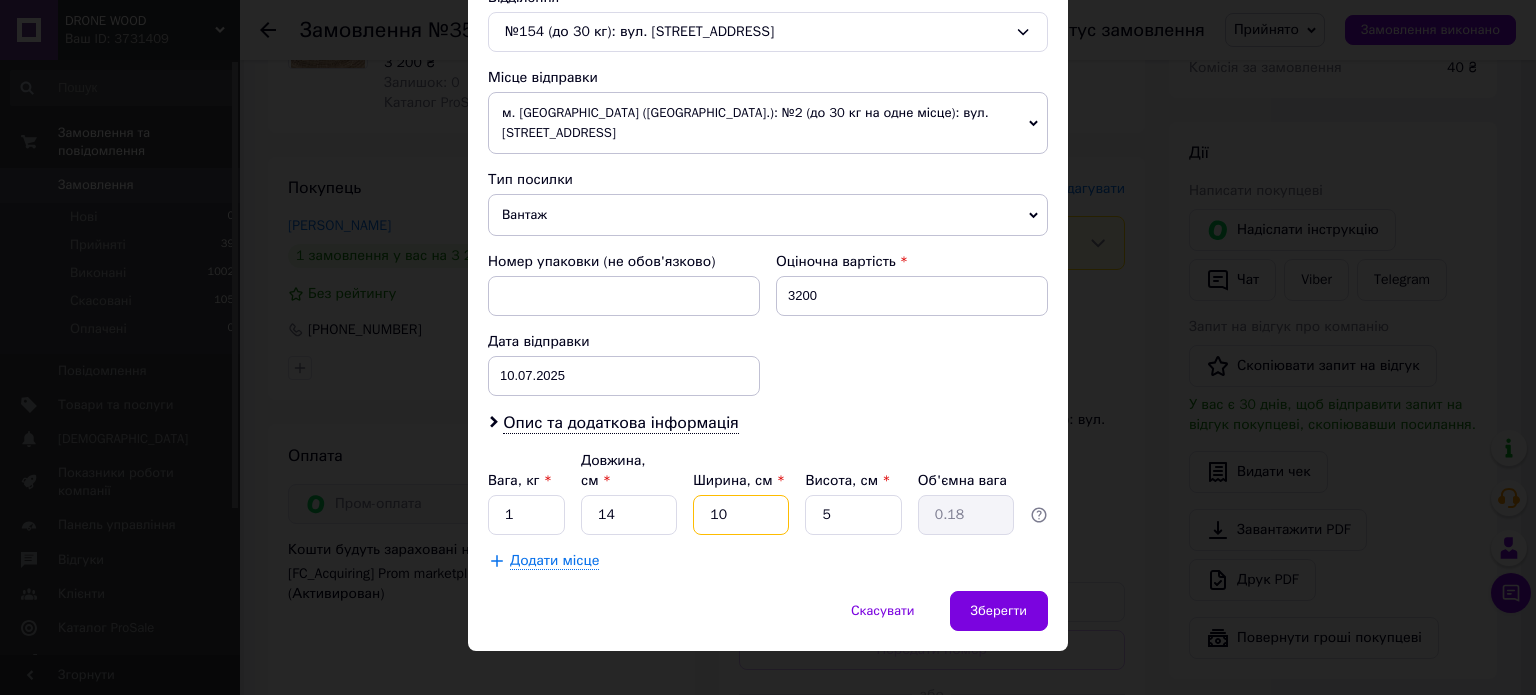 type on "10" 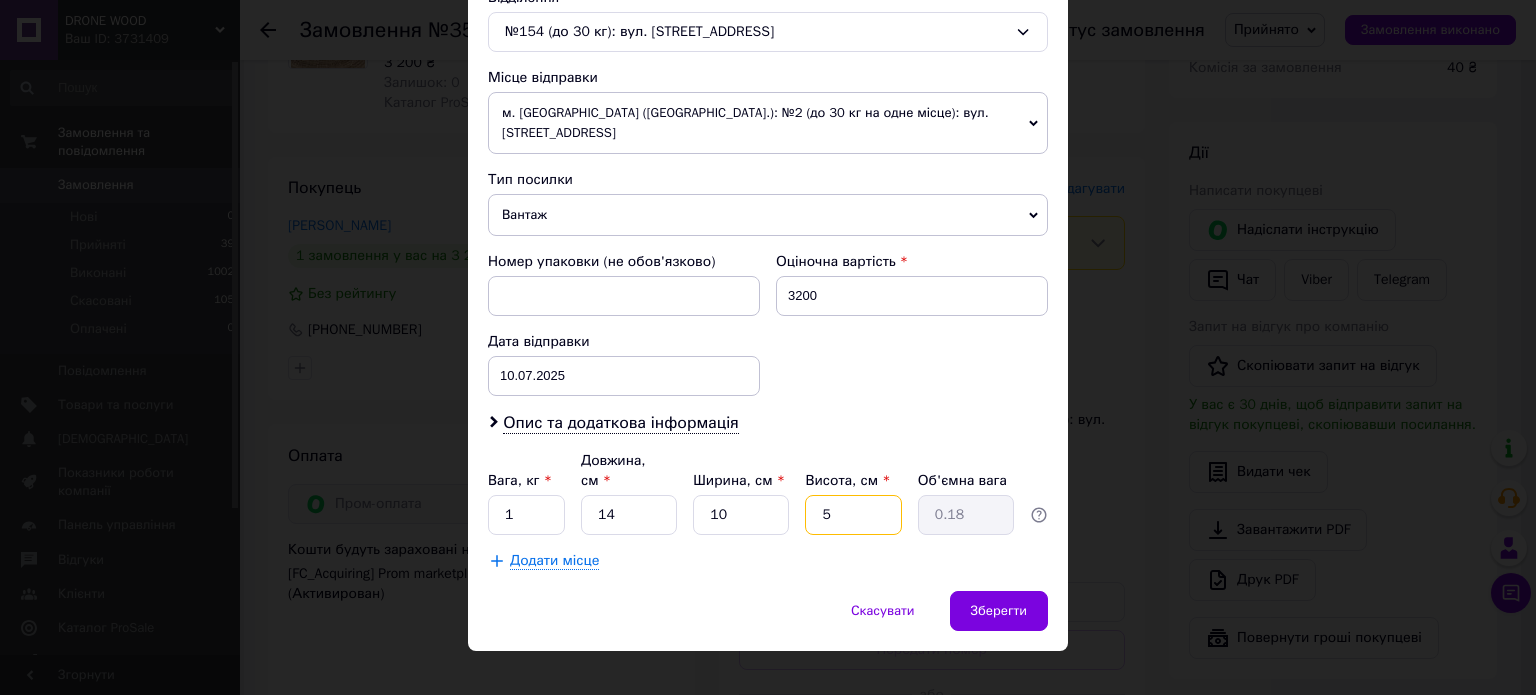 click on "5" at bounding box center (853, 515) 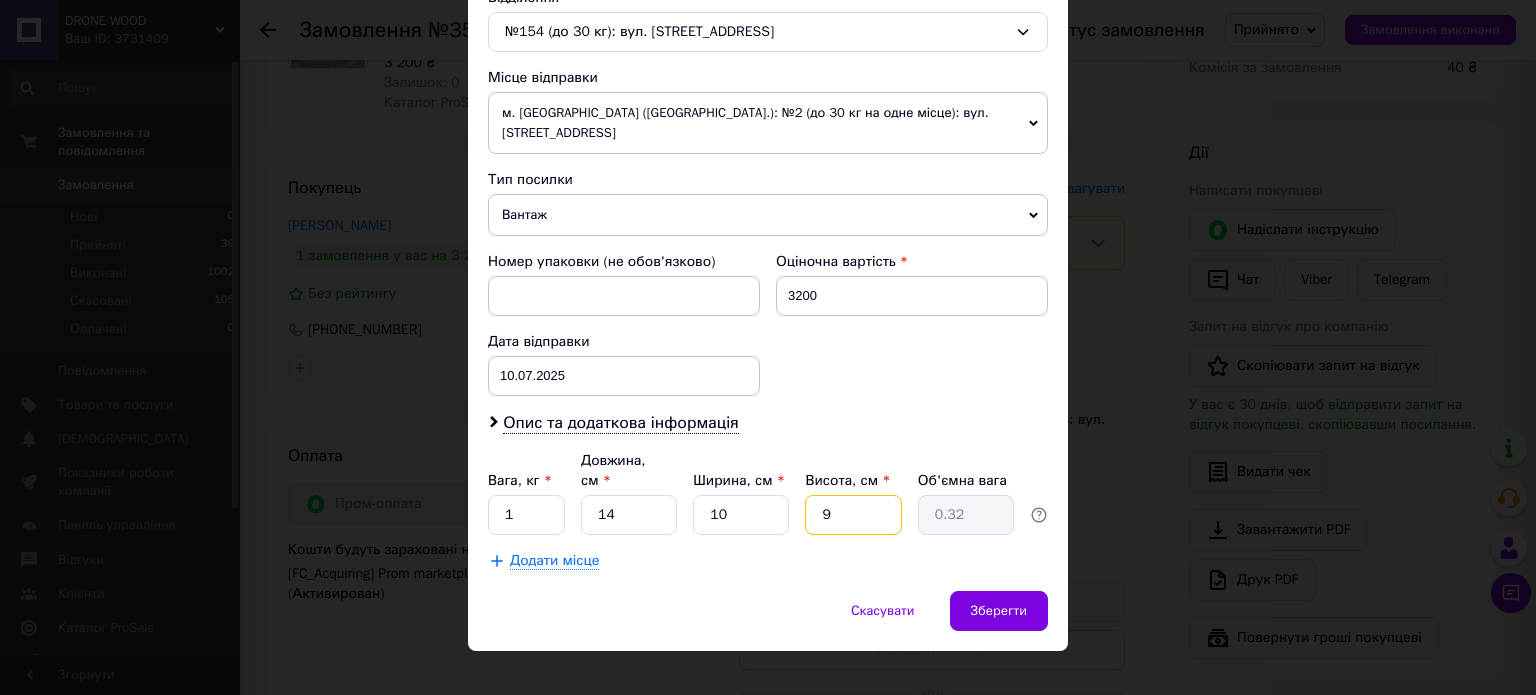 type on "9" 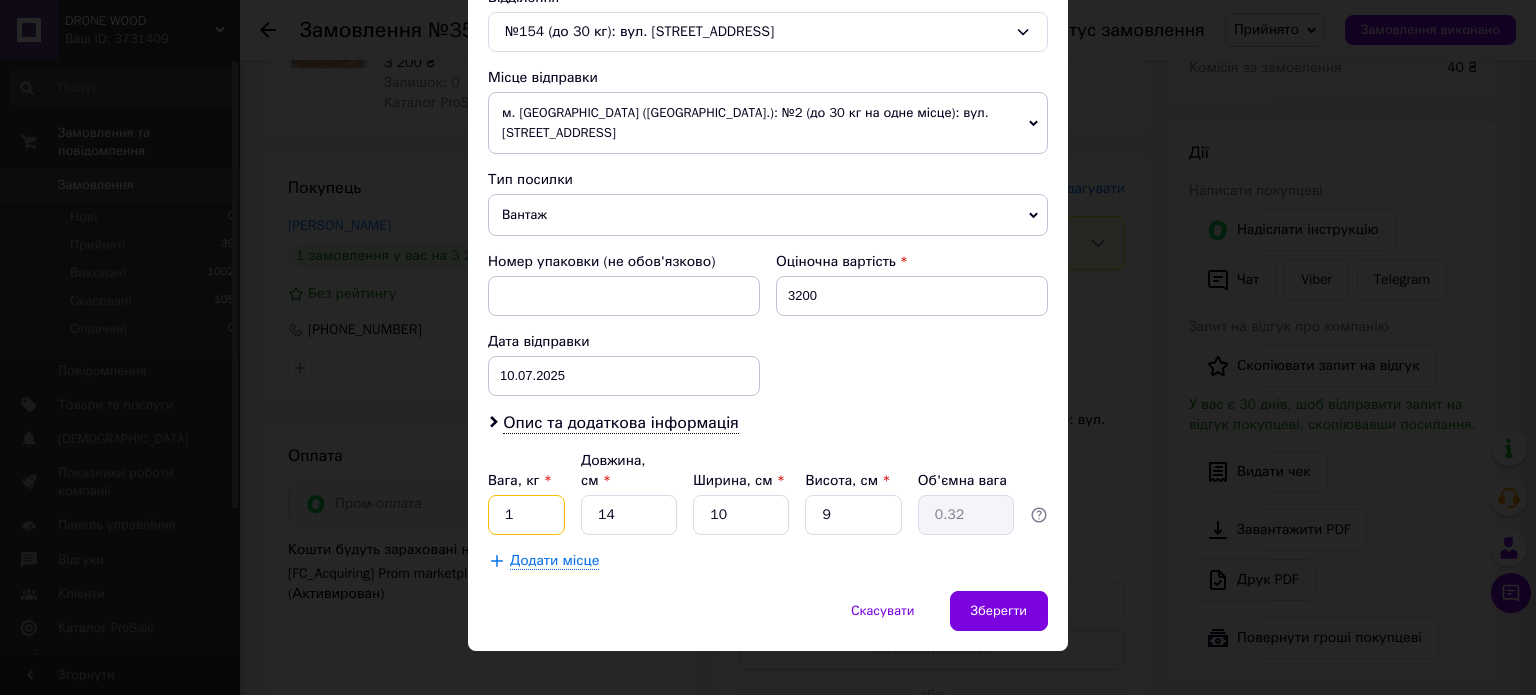 click on "1" at bounding box center (526, 515) 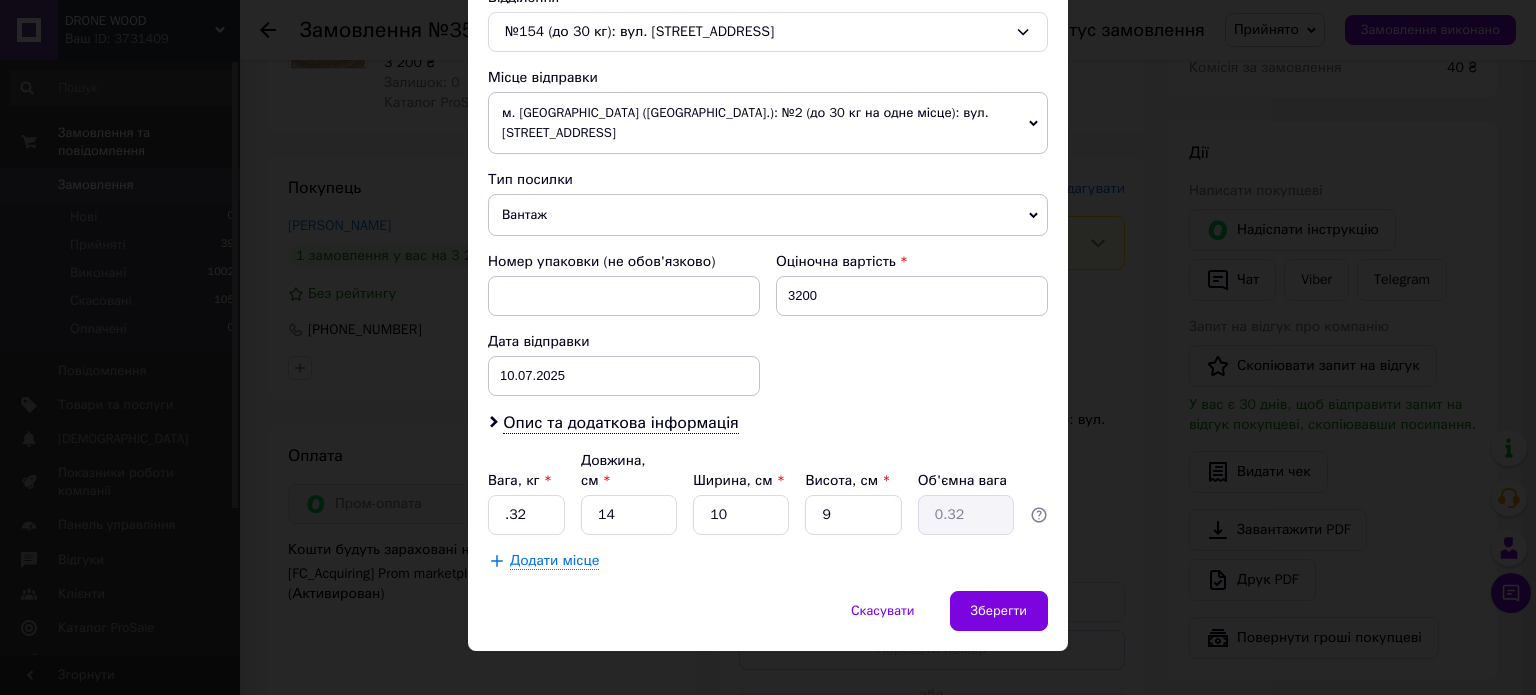 click on "Додати місце" at bounding box center (768, 561) 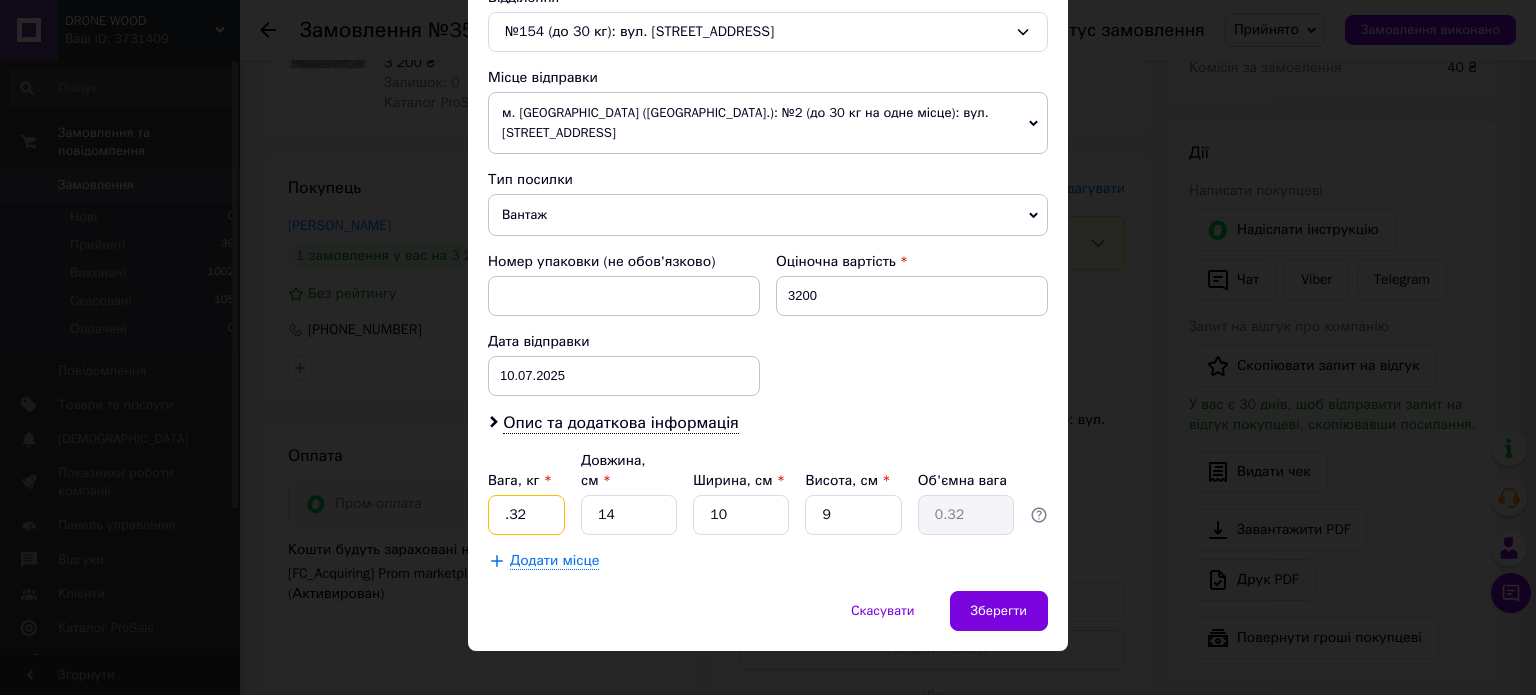 click on ".32" at bounding box center (526, 515) 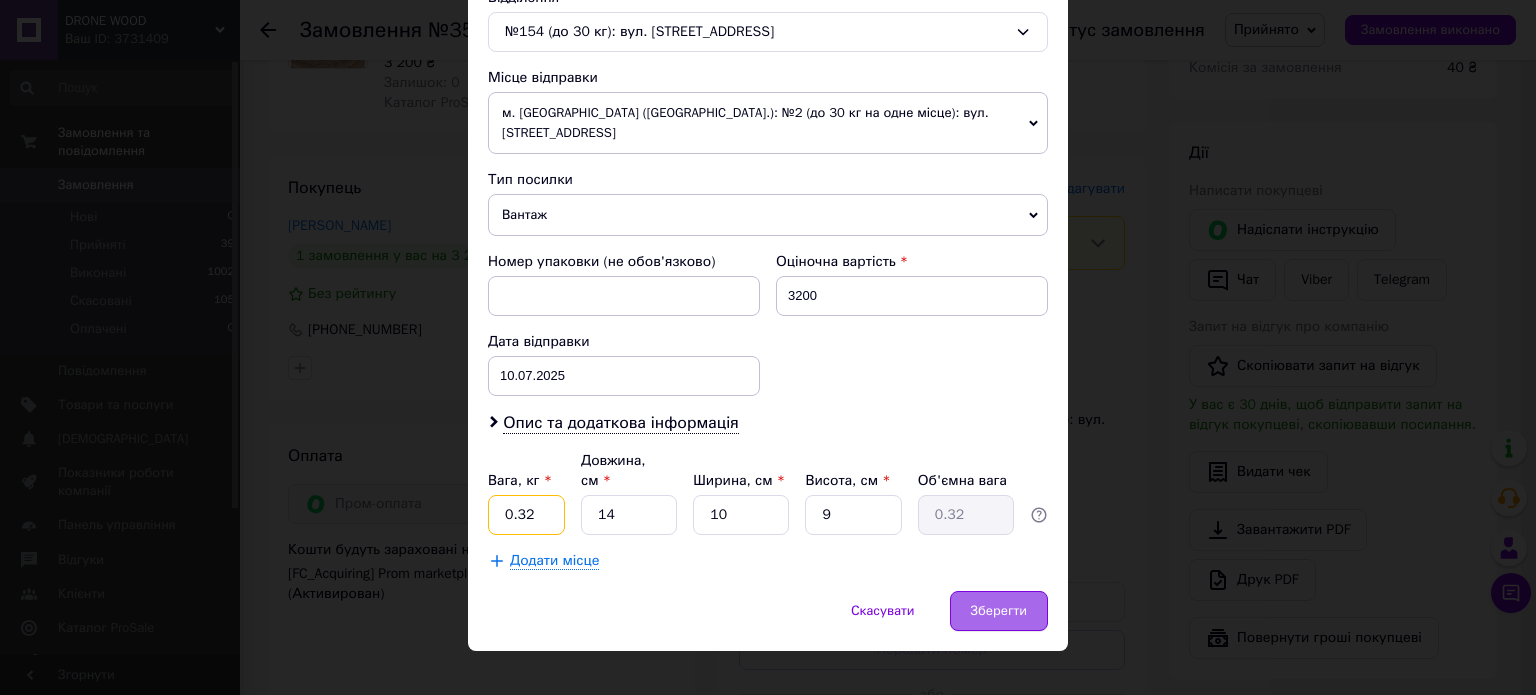 type on "0.32" 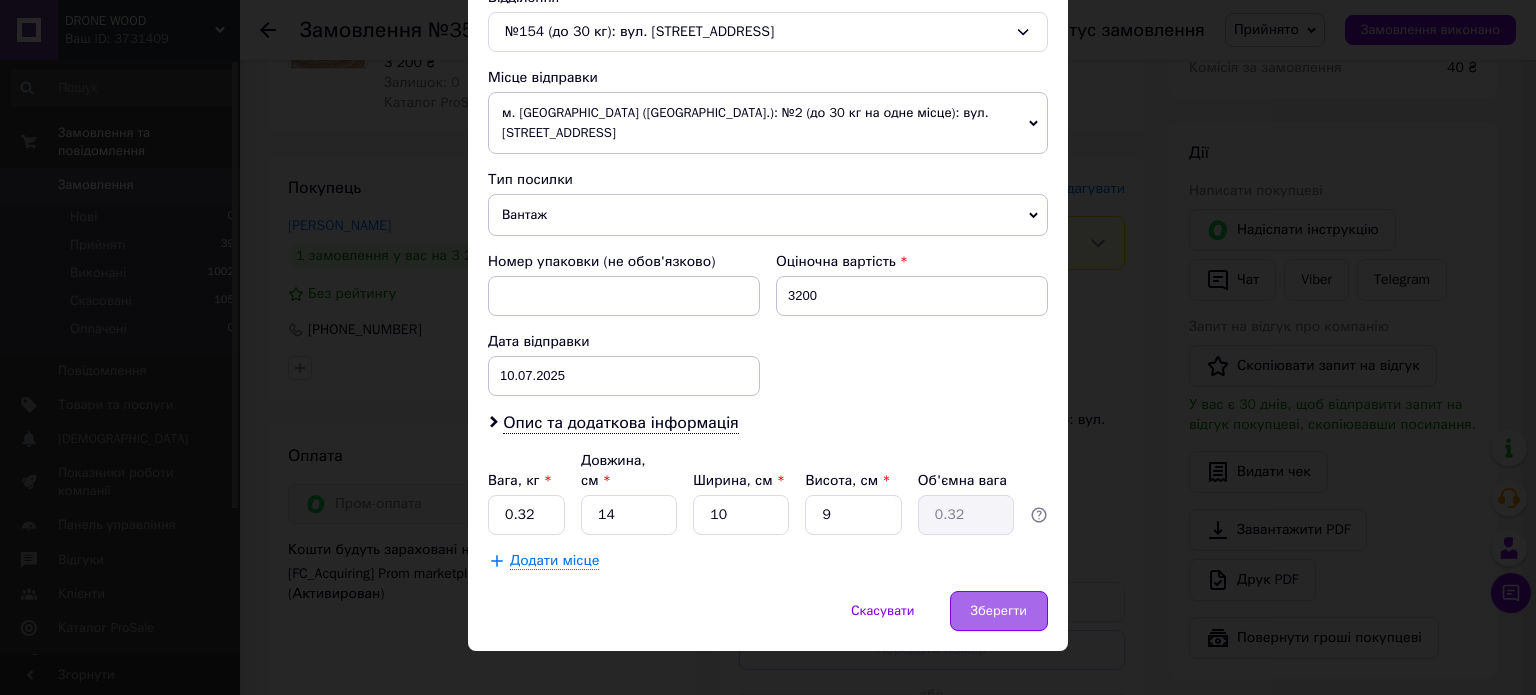 click on "Зберегти" at bounding box center (999, 611) 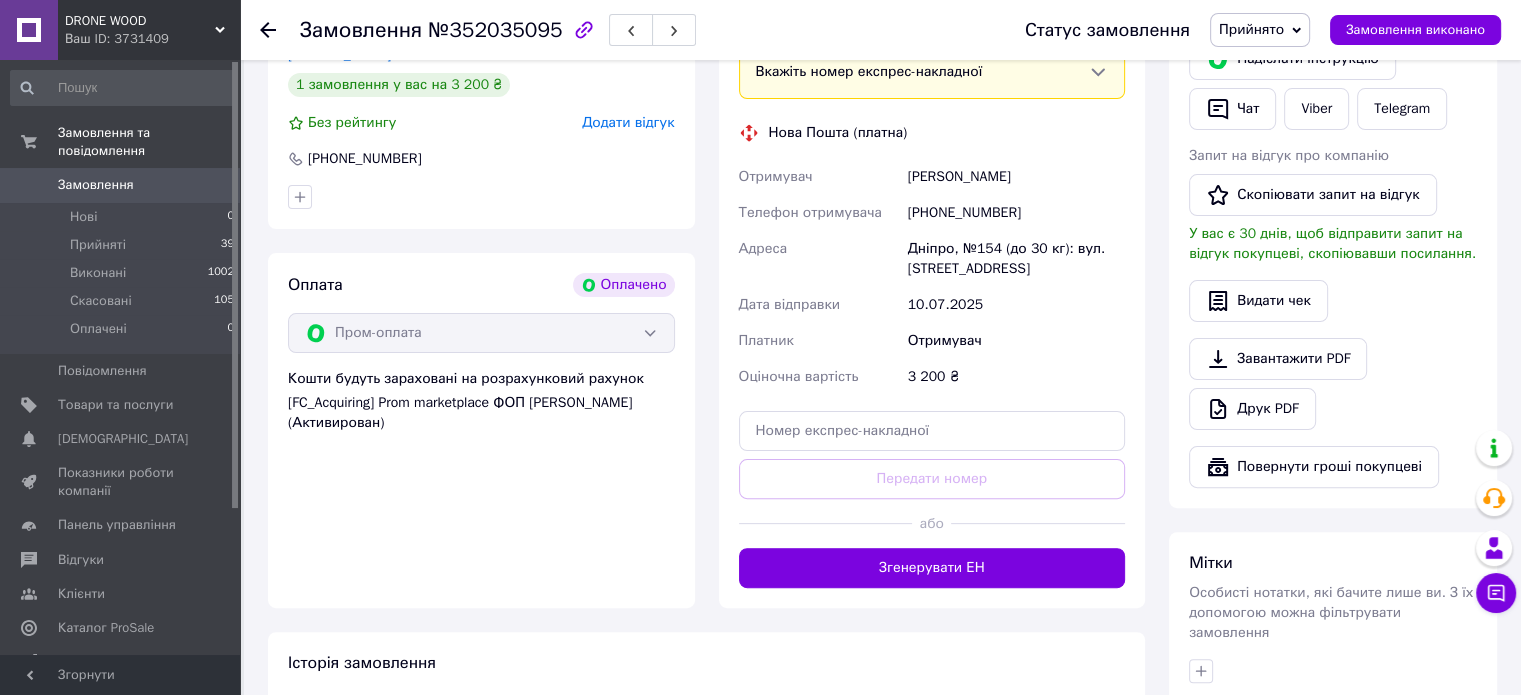 scroll, scrollTop: 478, scrollLeft: 0, axis: vertical 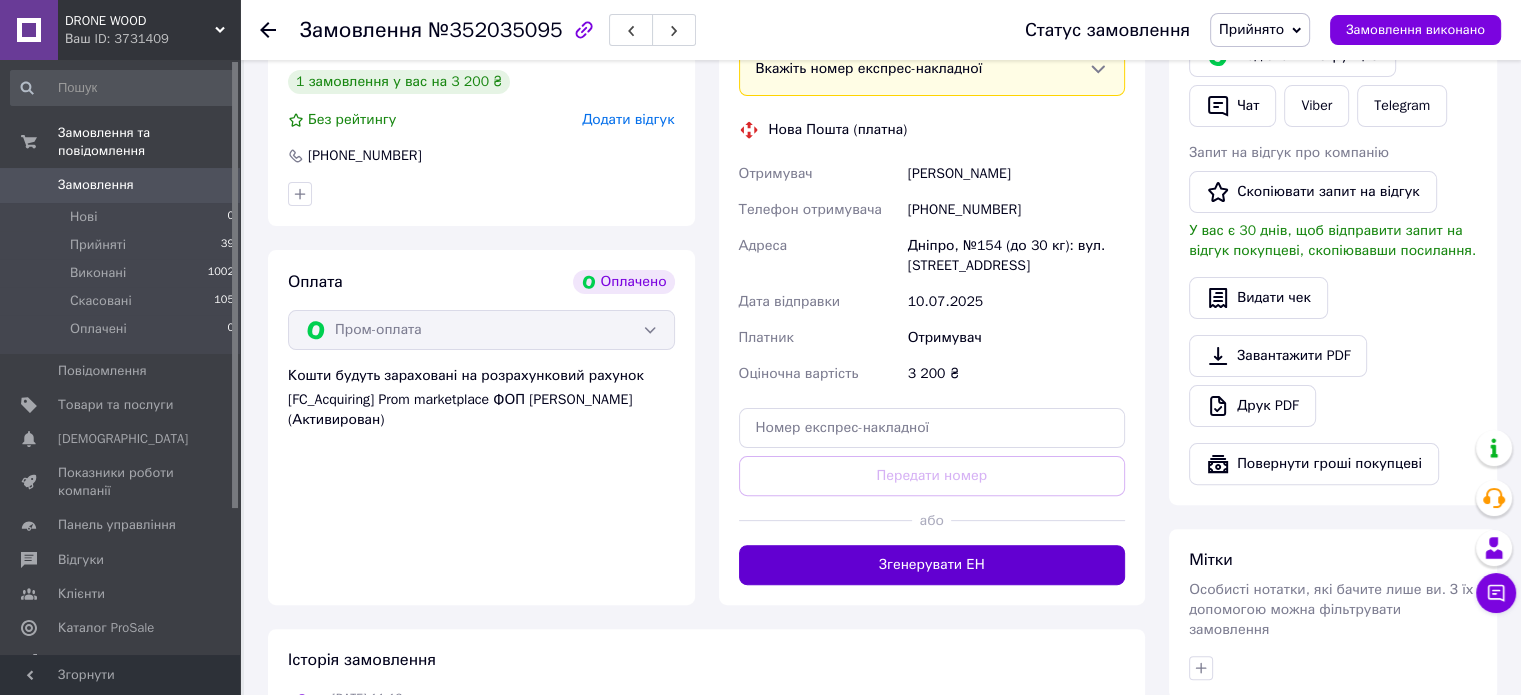 click on "Згенерувати ЕН" at bounding box center (932, 565) 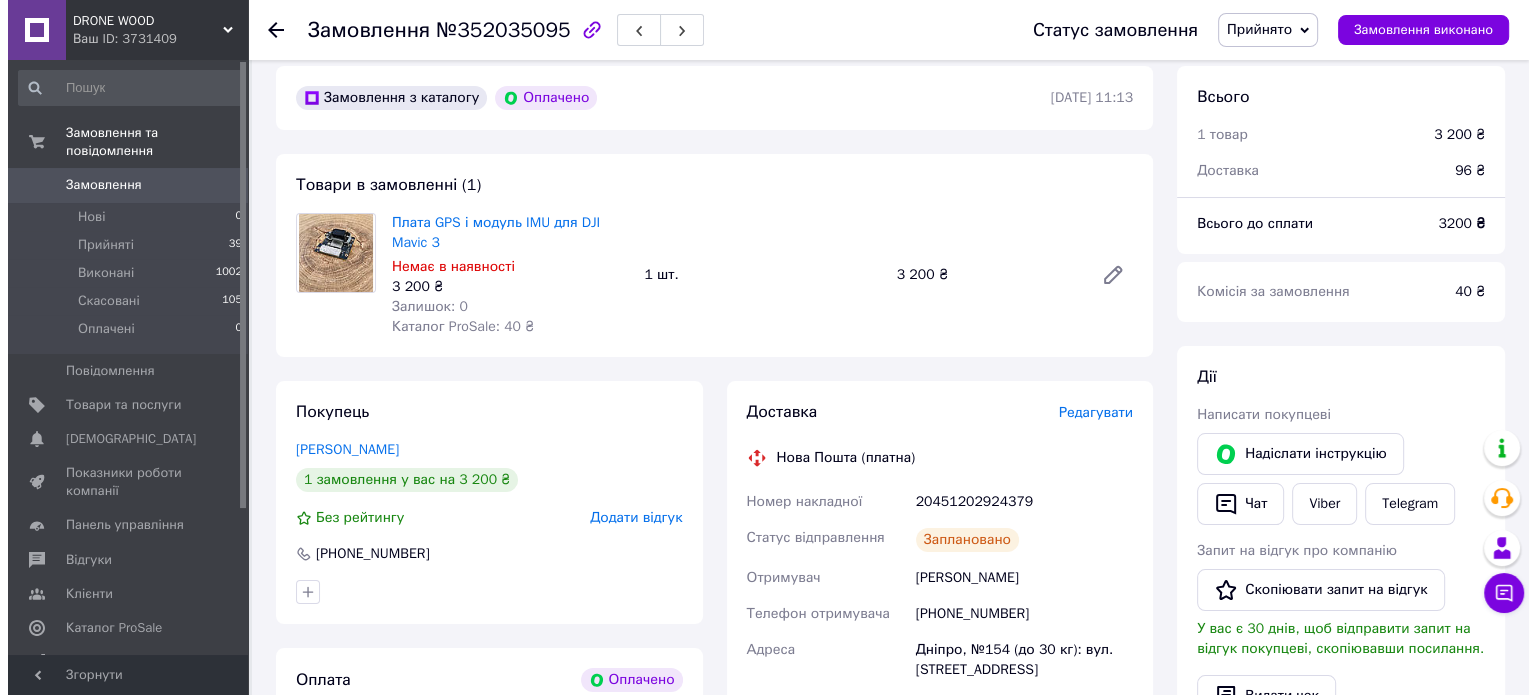 scroll, scrollTop: 0, scrollLeft: 0, axis: both 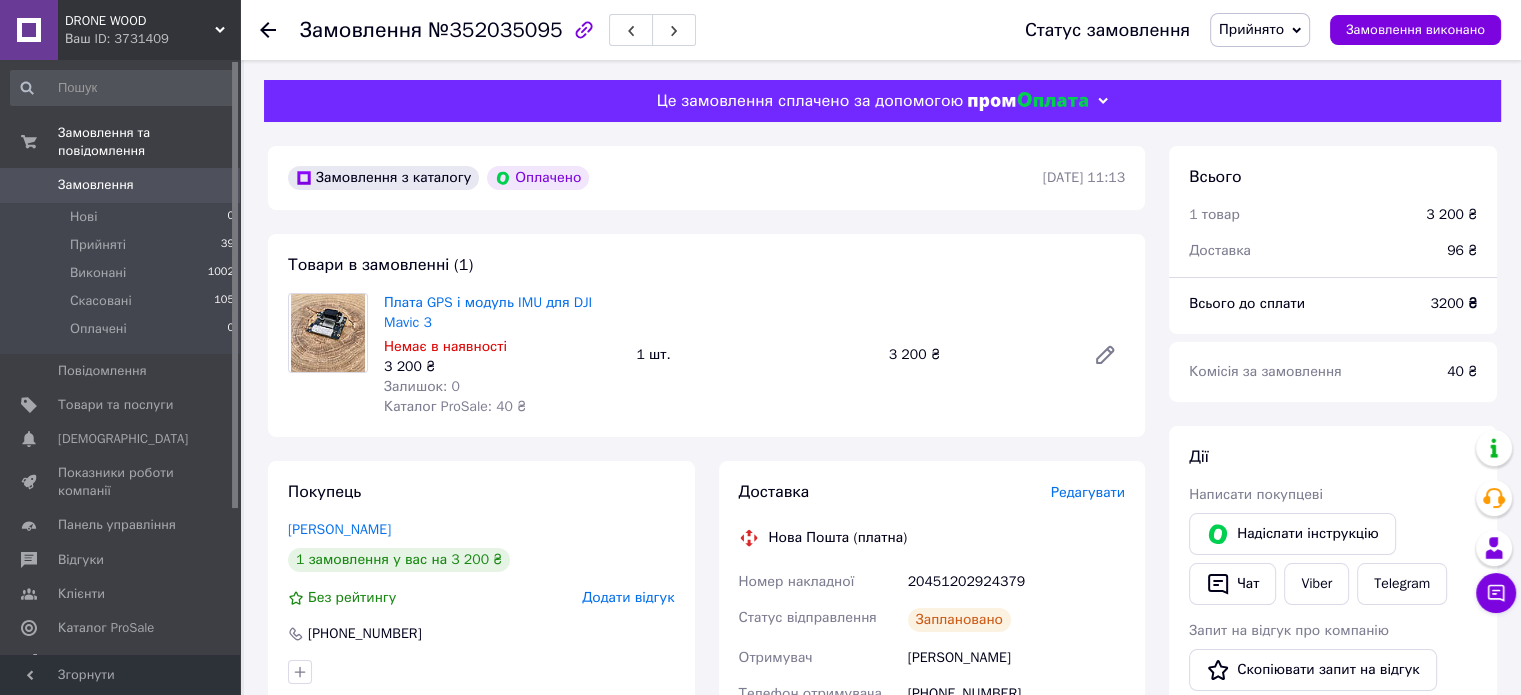 click 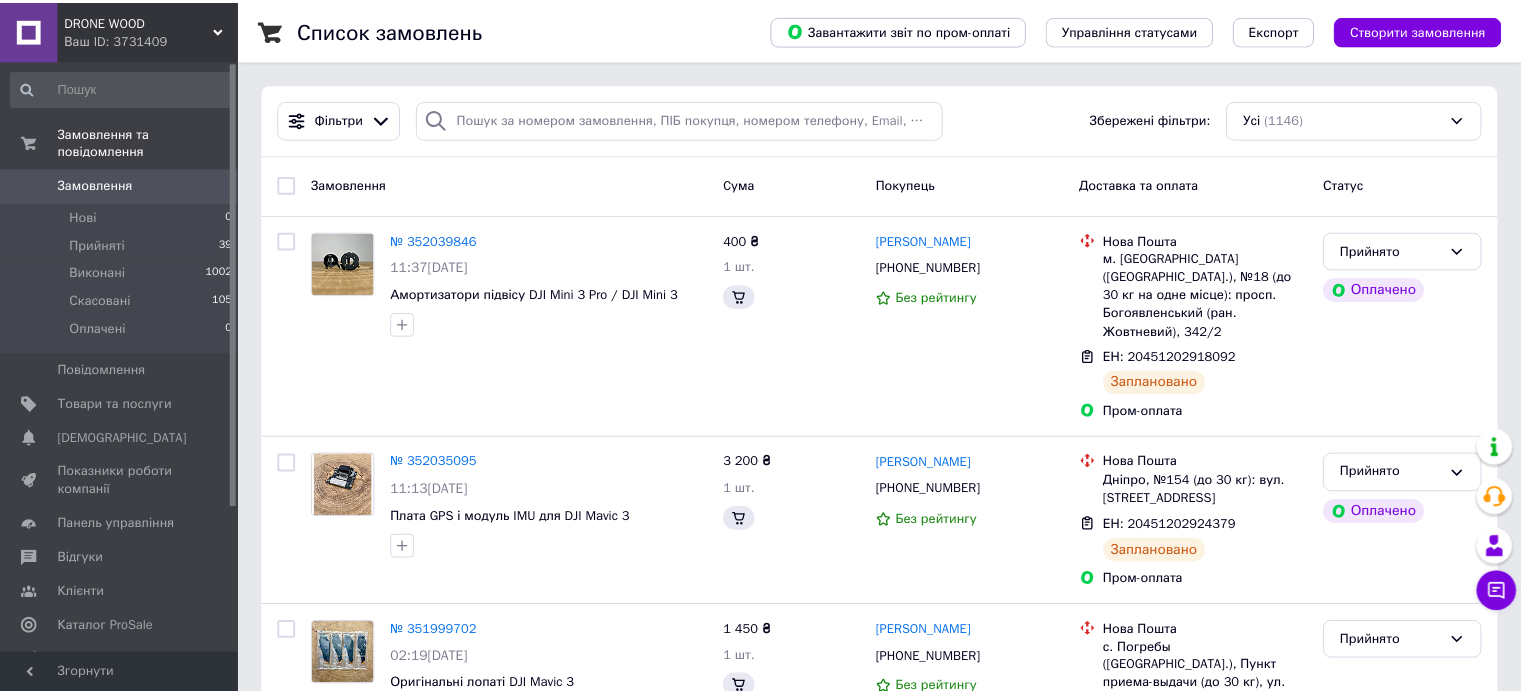 scroll, scrollTop: 608, scrollLeft: 0, axis: vertical 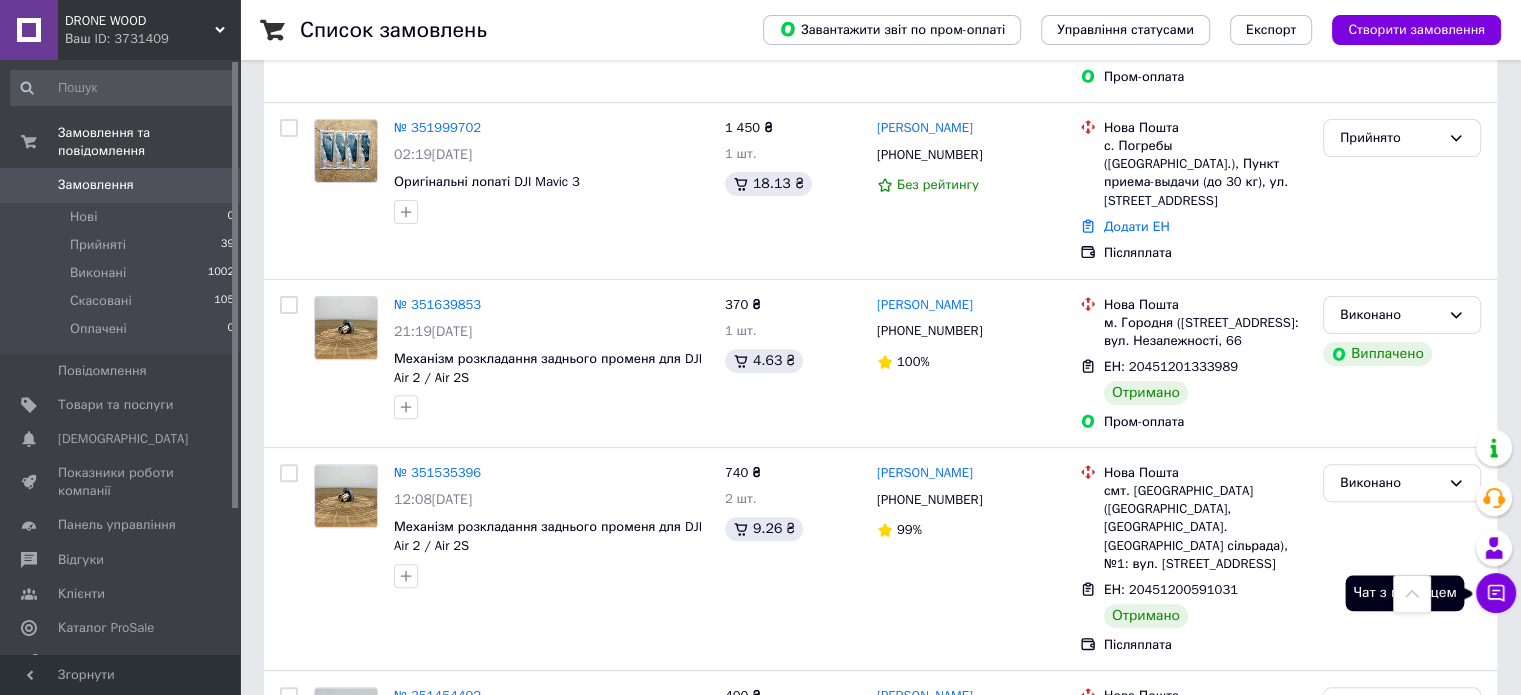click on "Чат з покупцем" at bounding box center [1496, 593] 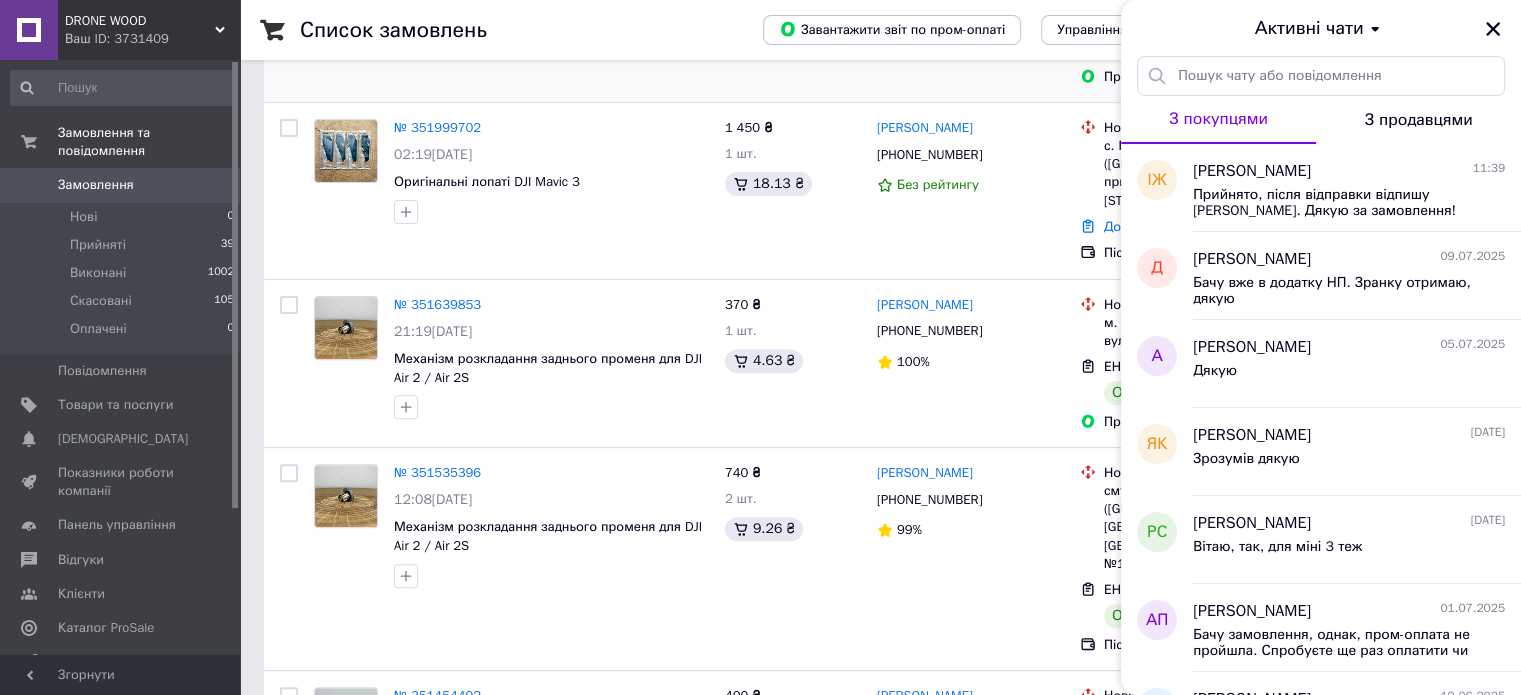 click on "3 200 ₴ 1 шт. 40 ₴" at bounding box center (793, 17) 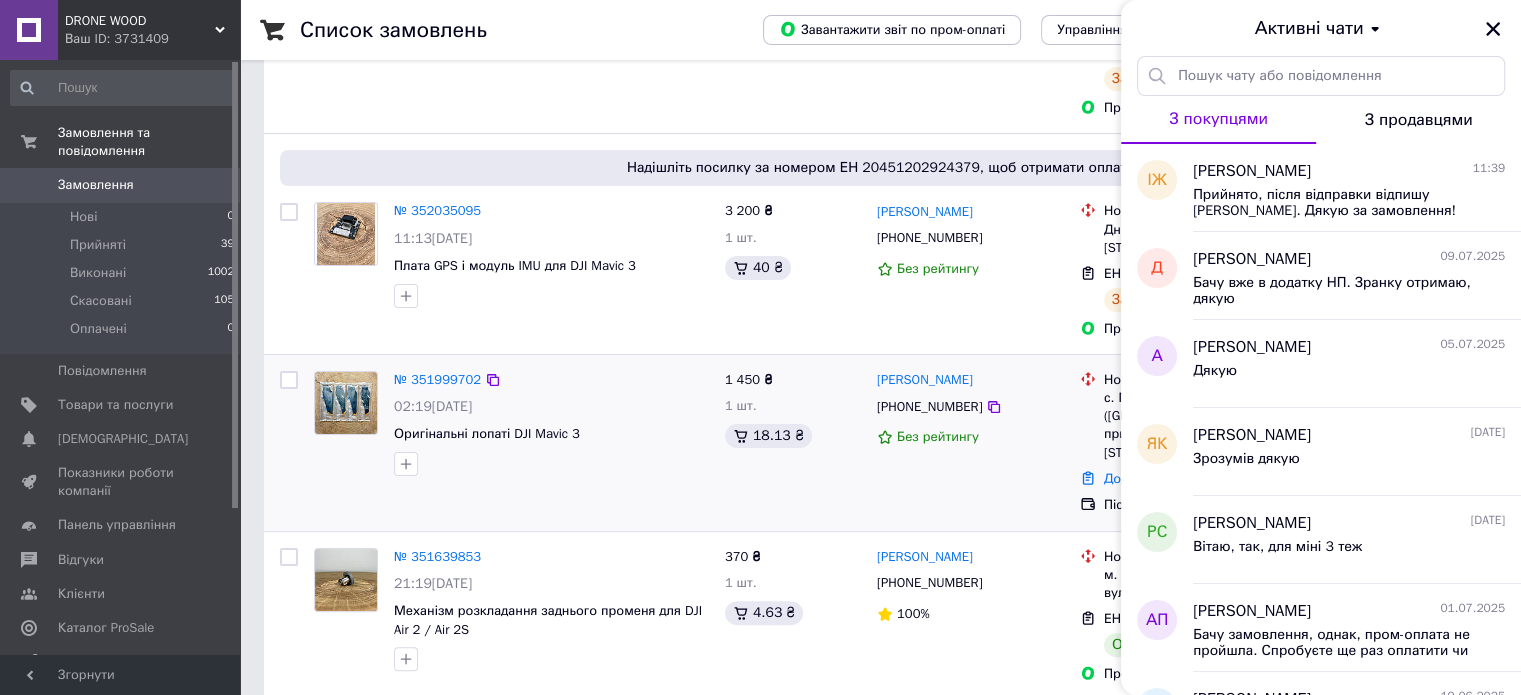 scroll, scrollTop: 0, scrollLeft: 0, axis: both 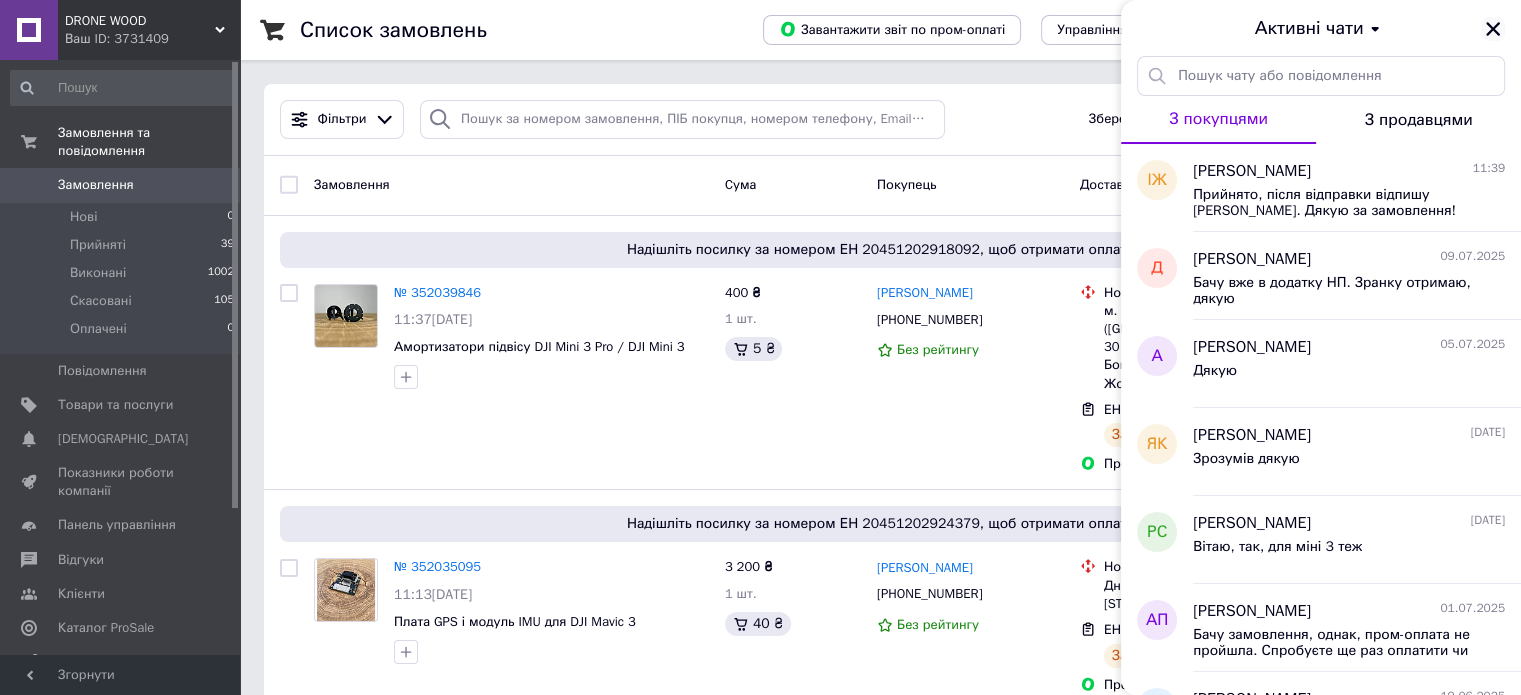 click 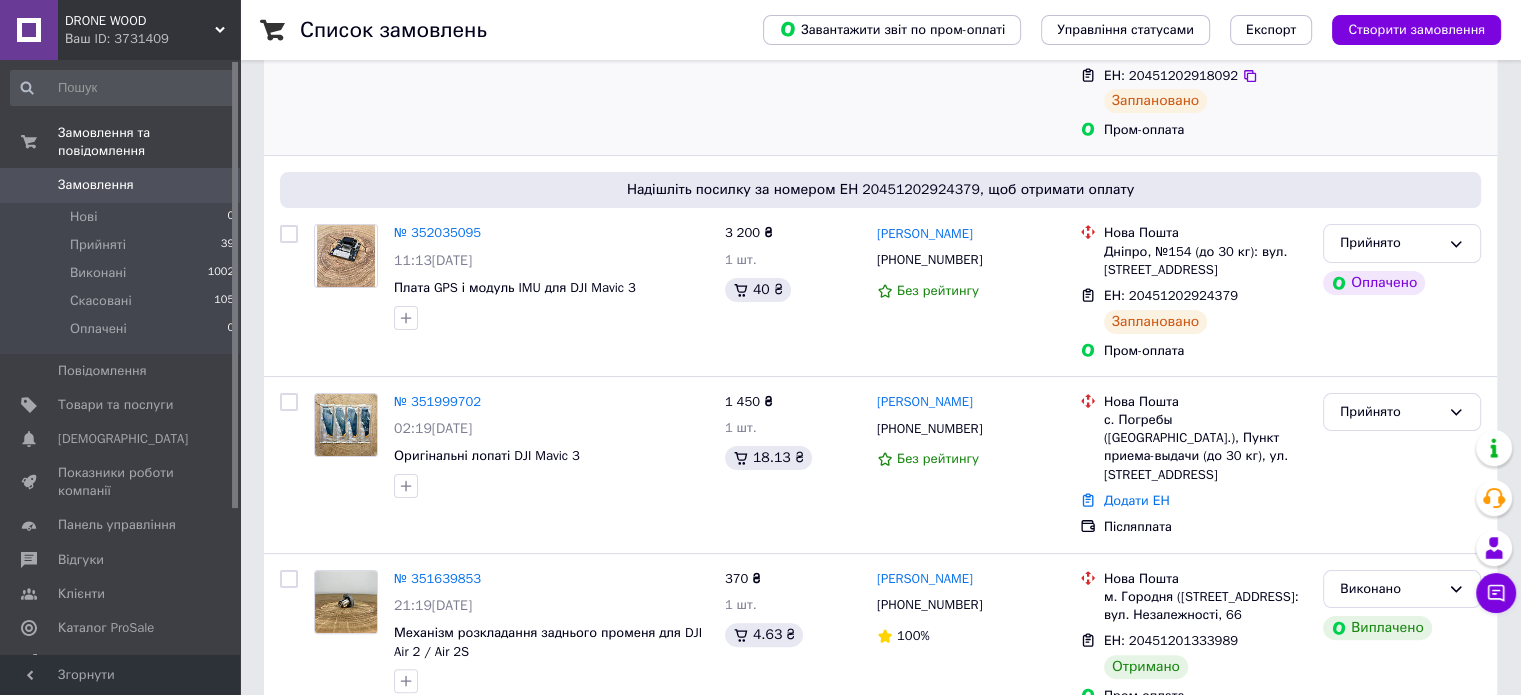 scroll, scrollTop: 340, scrollLeft: 0, axis: vertical 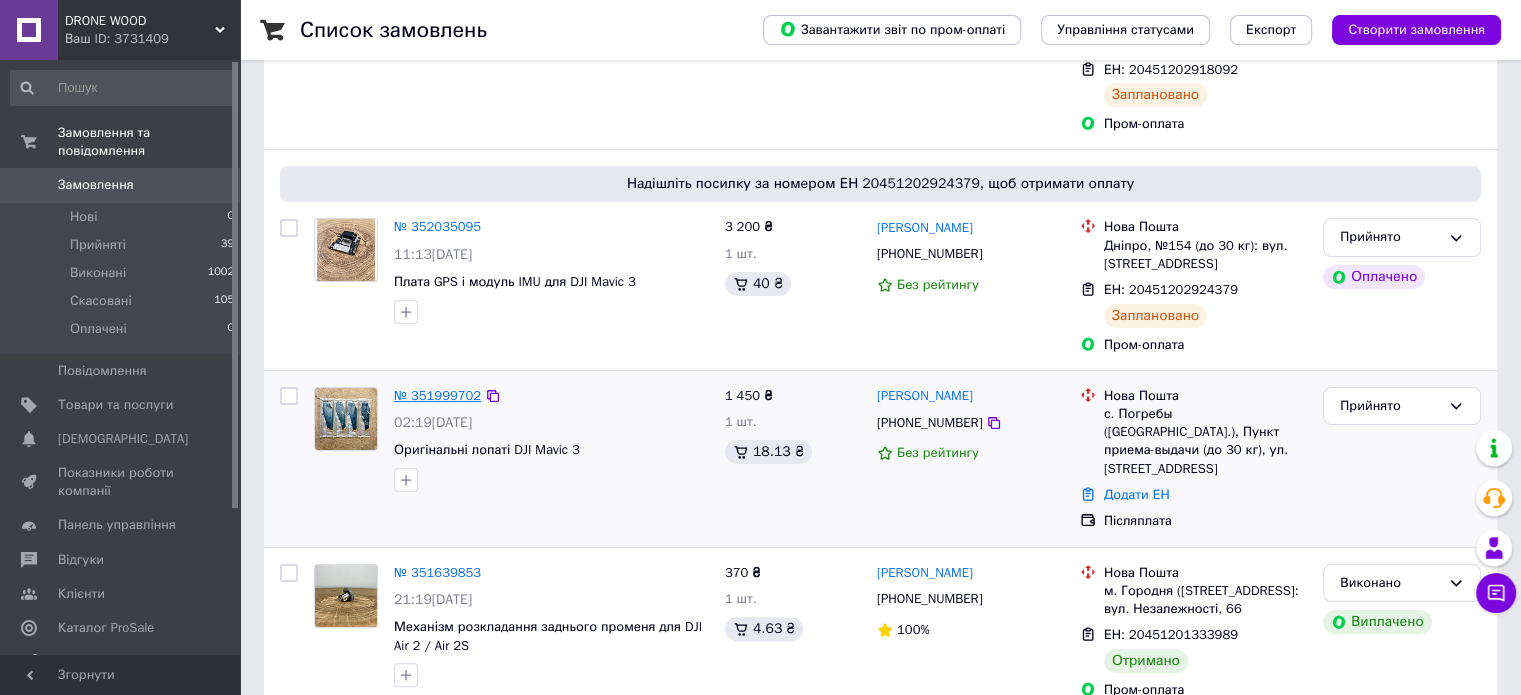 click on "№ 351999702" at bounding box center [437, 395] 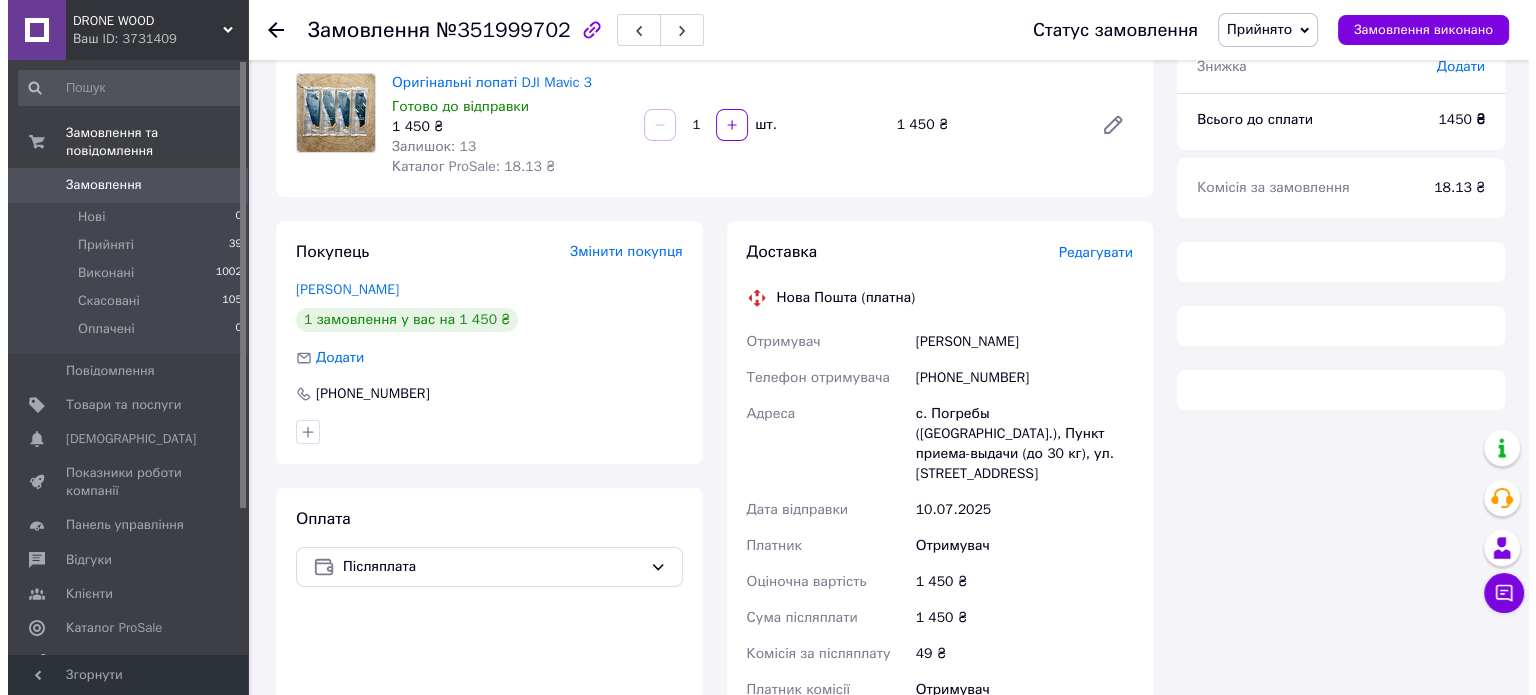 scroll, scrollTop: 340, scrollLeft: 0, axis: vertical 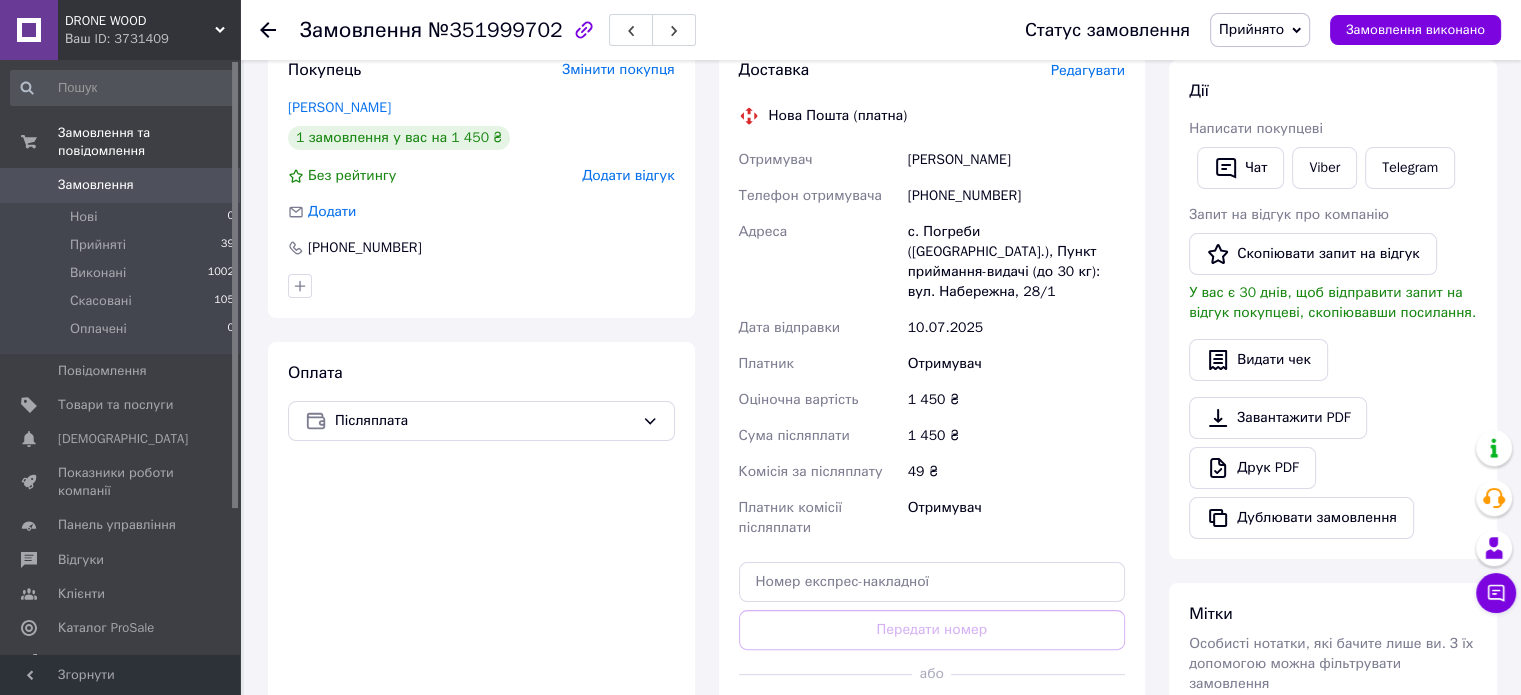 click on "Редагувати" at bounding box center (1088, 70) 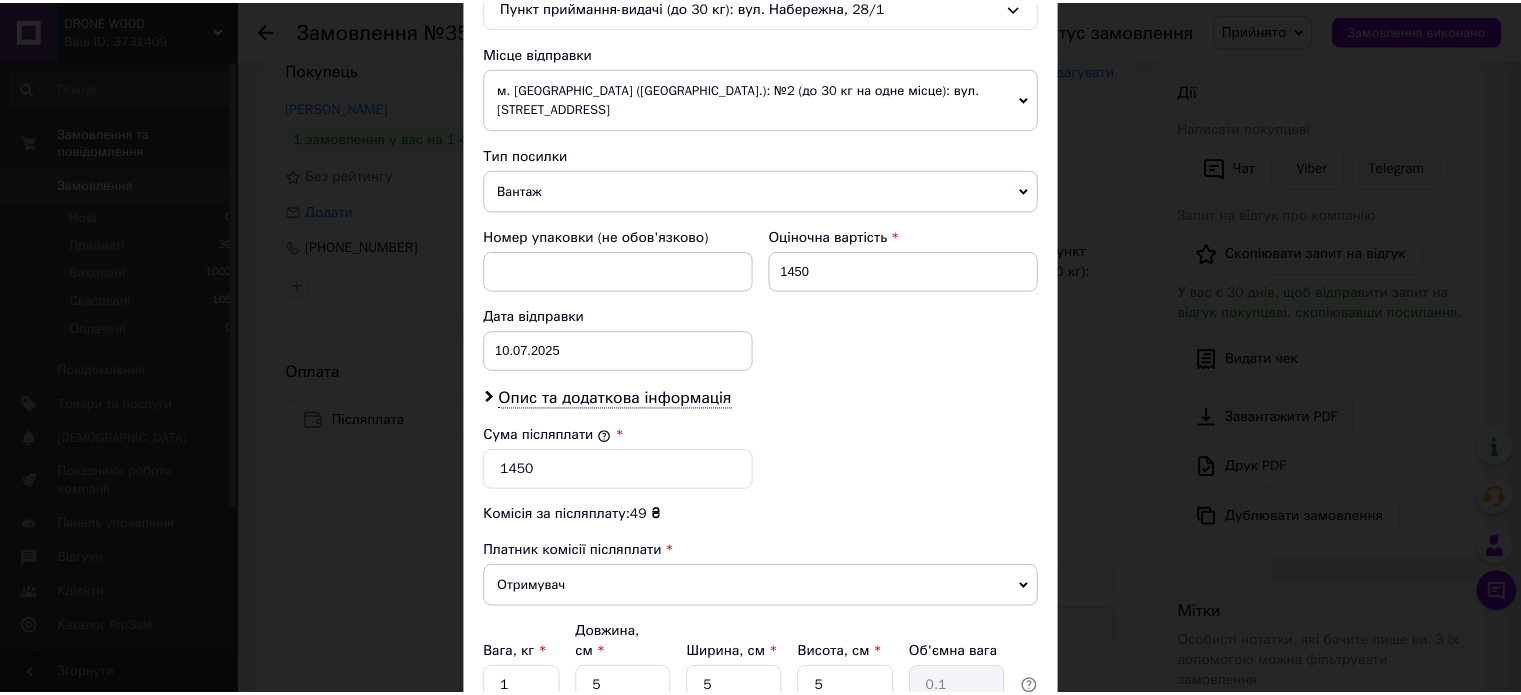 scroll, scrollTop: 844, scrollLeft: 0, axis: vertical 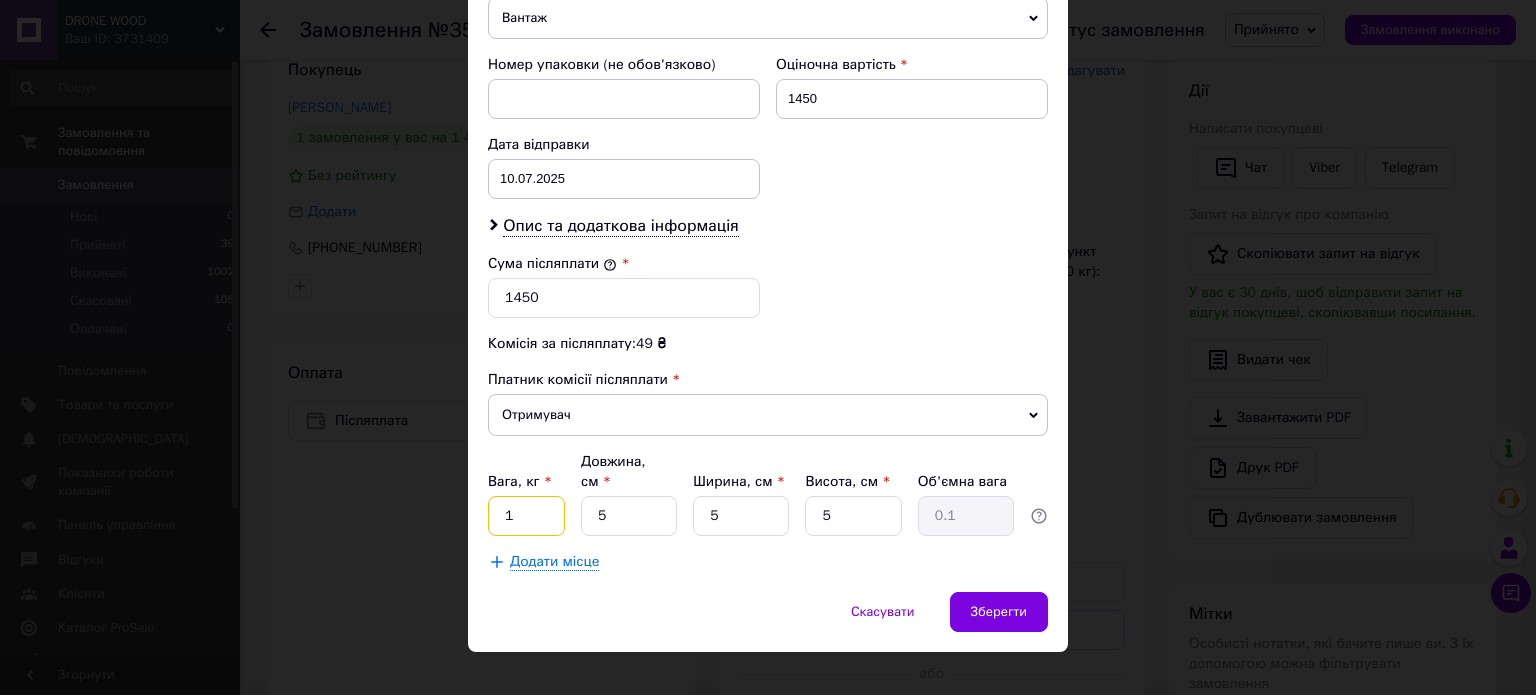 click on "1" at bounding box center [526, 516] 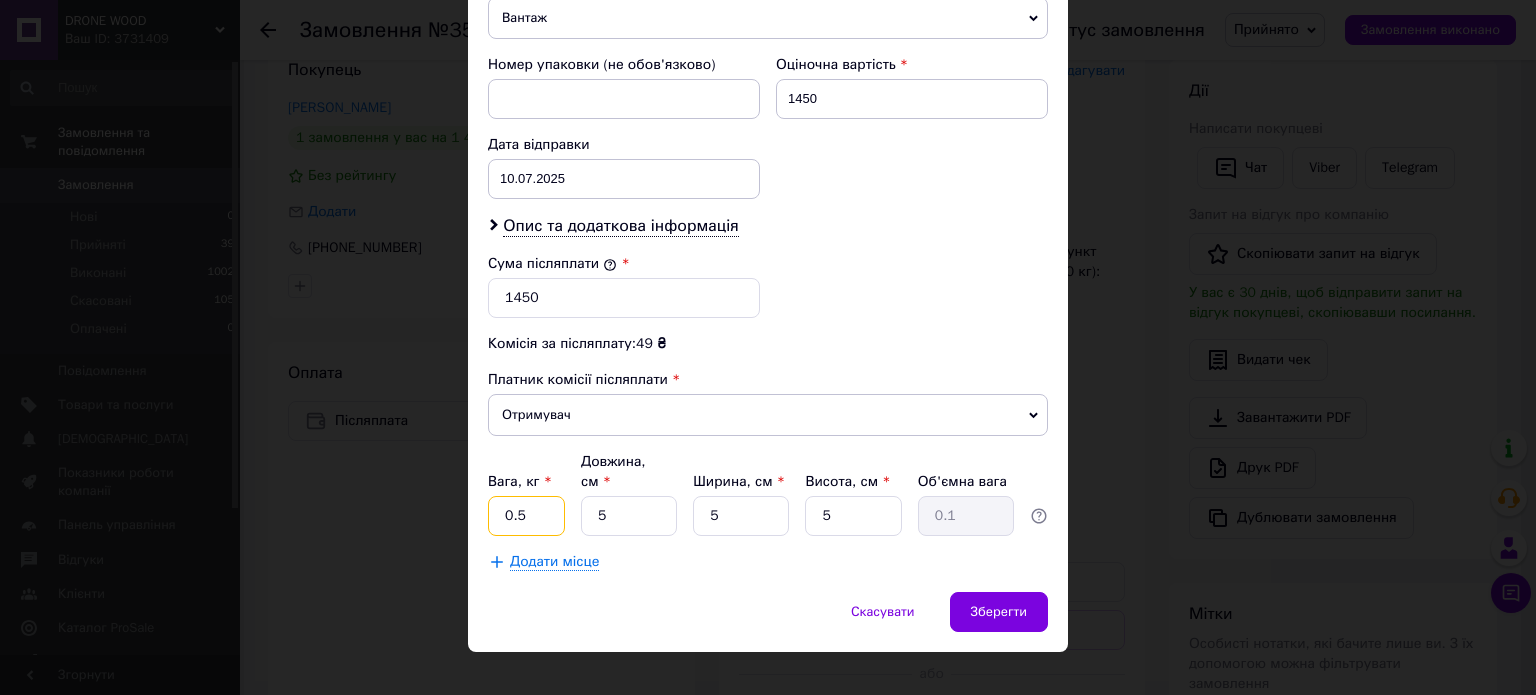 type on "0.5" 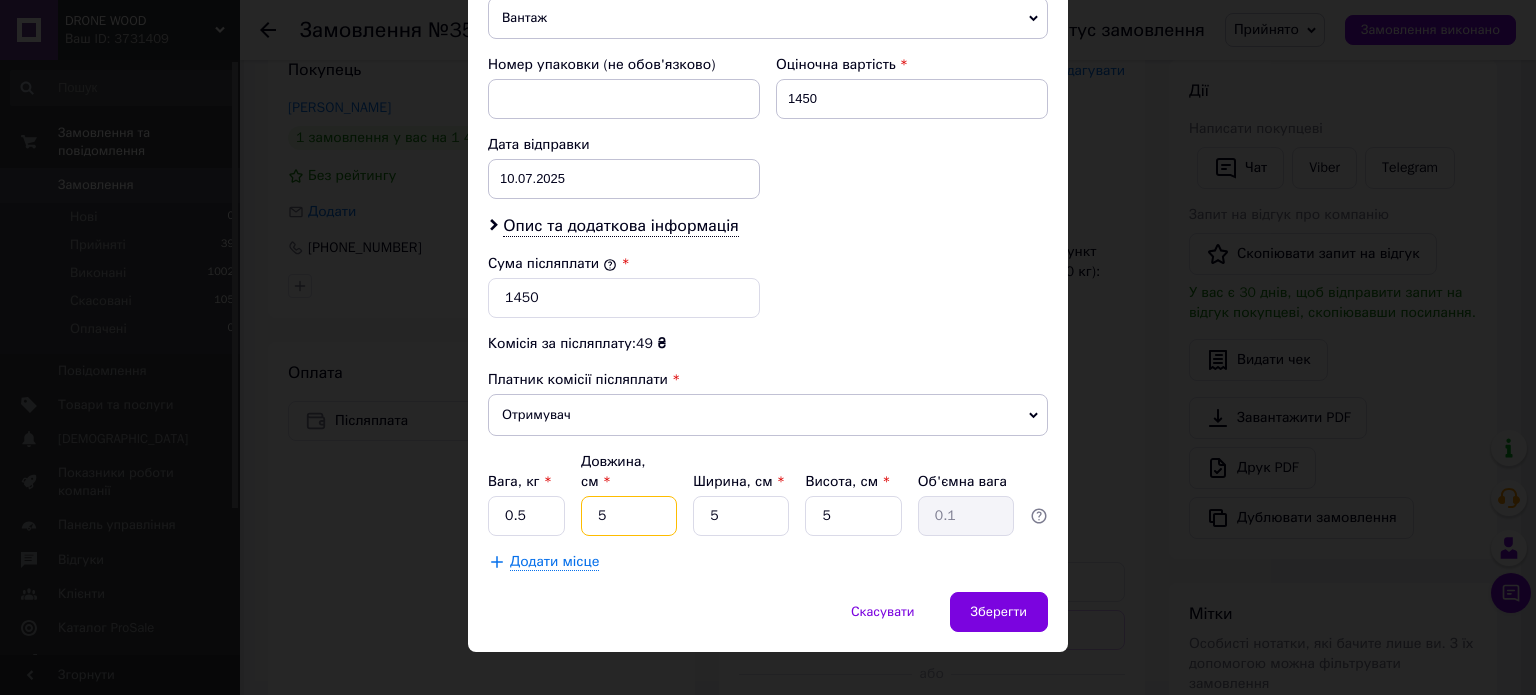 click on "5" at bounding box center (629, 516) 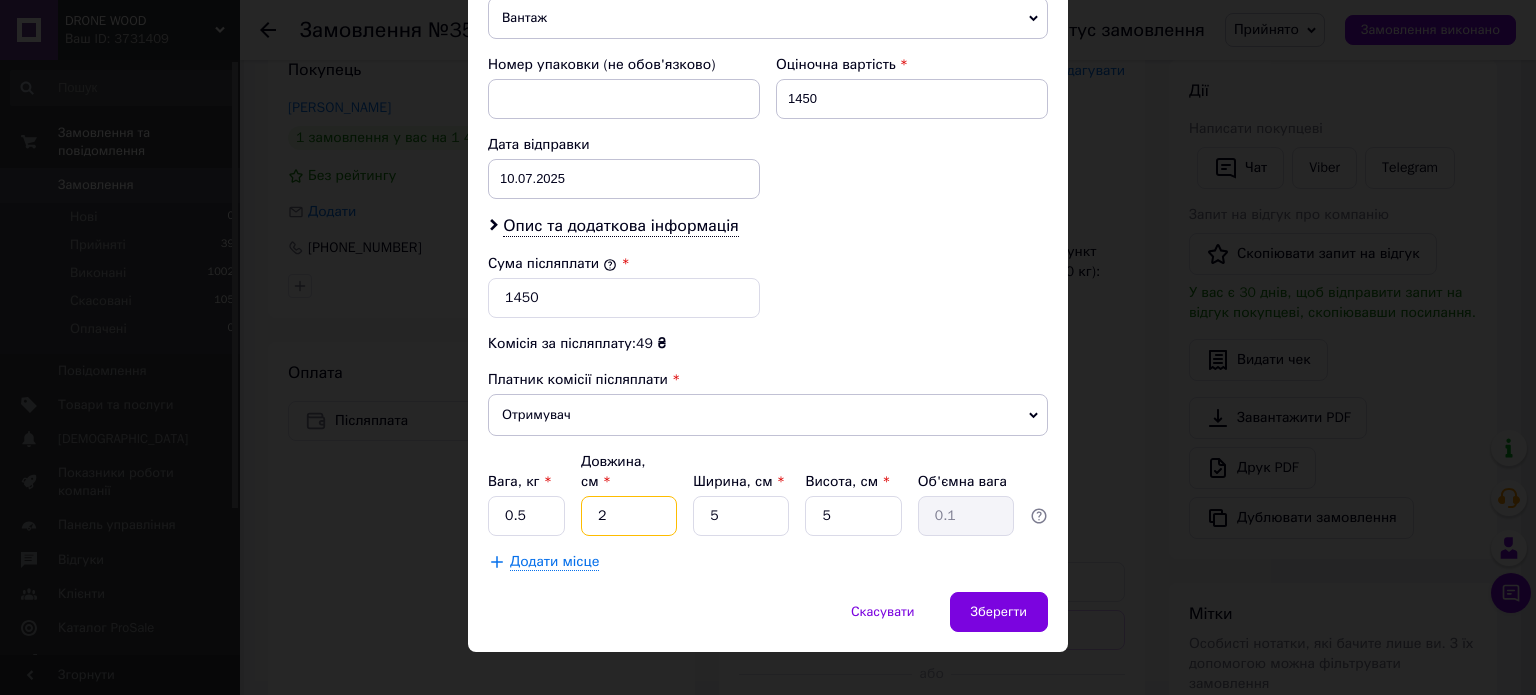 type on "24" 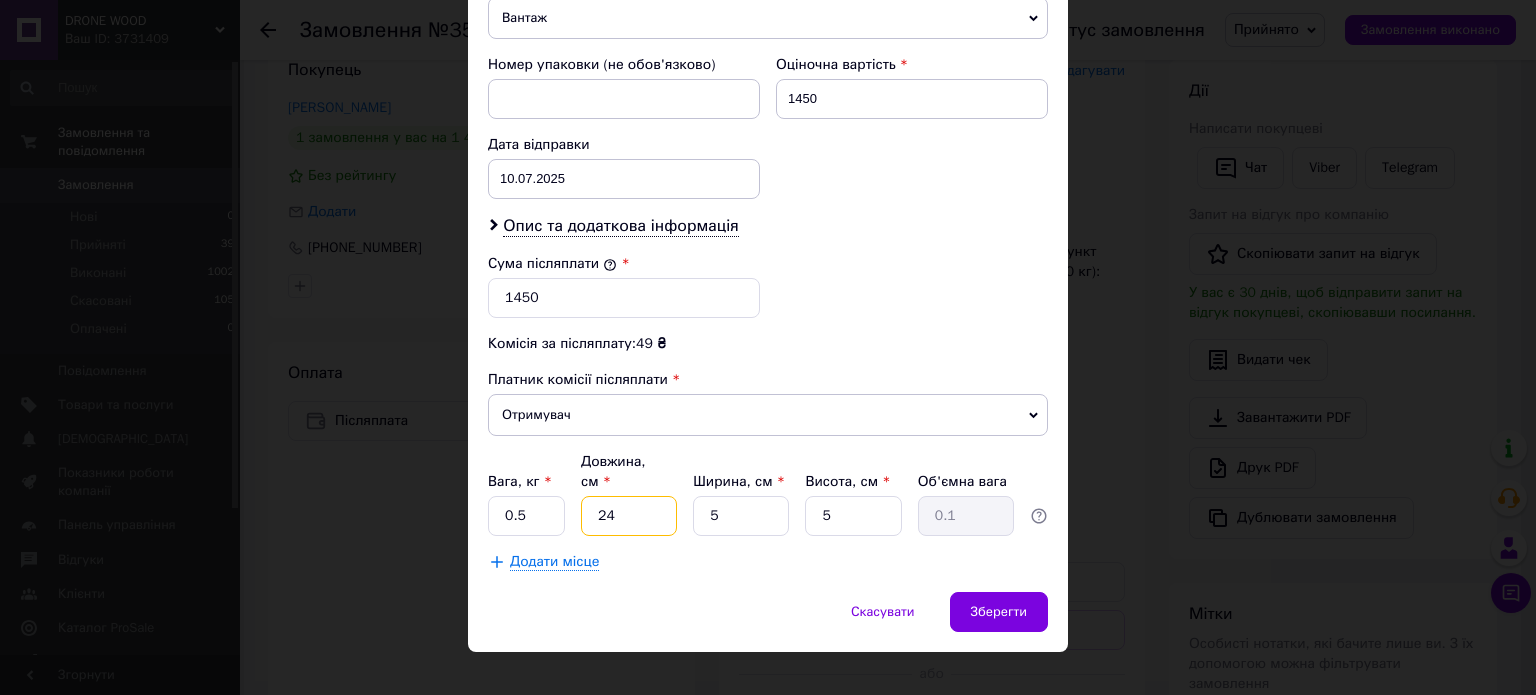 type on "0.15" 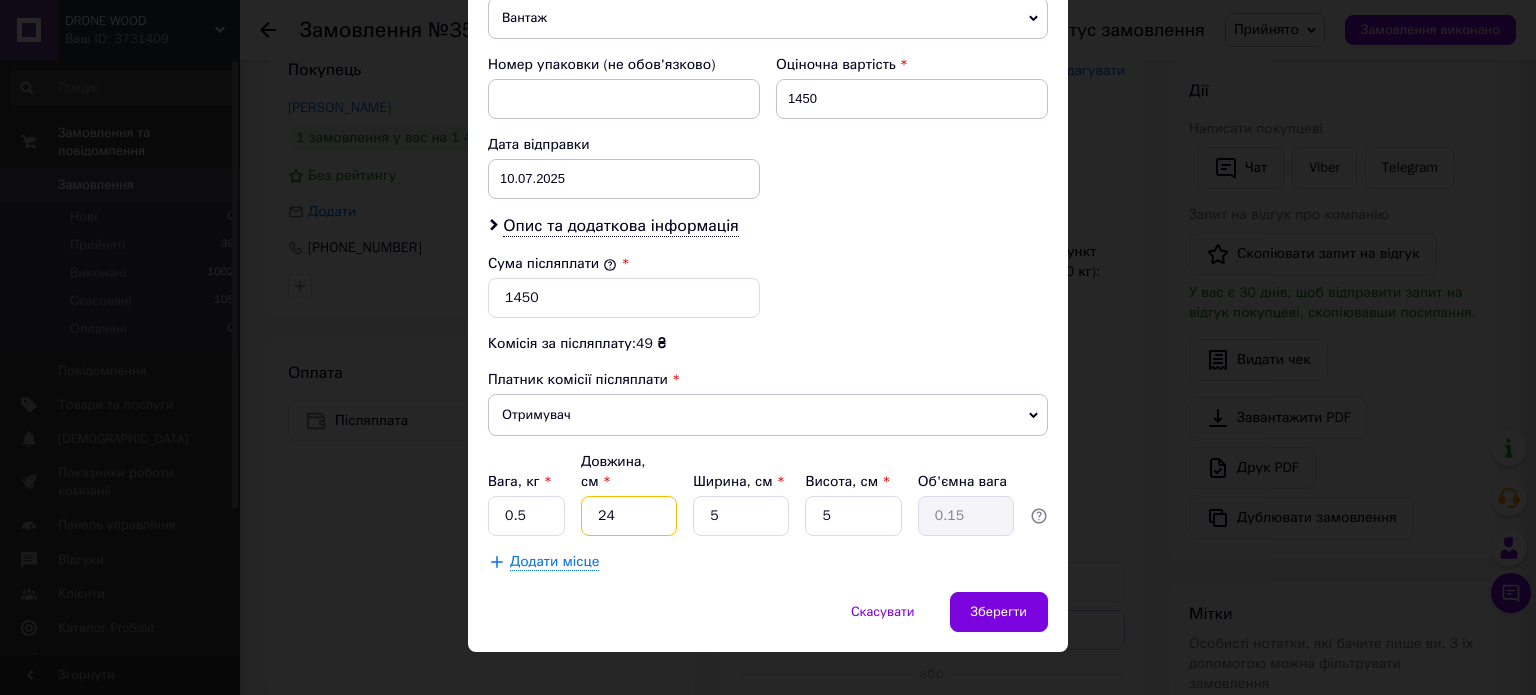 type on "24" 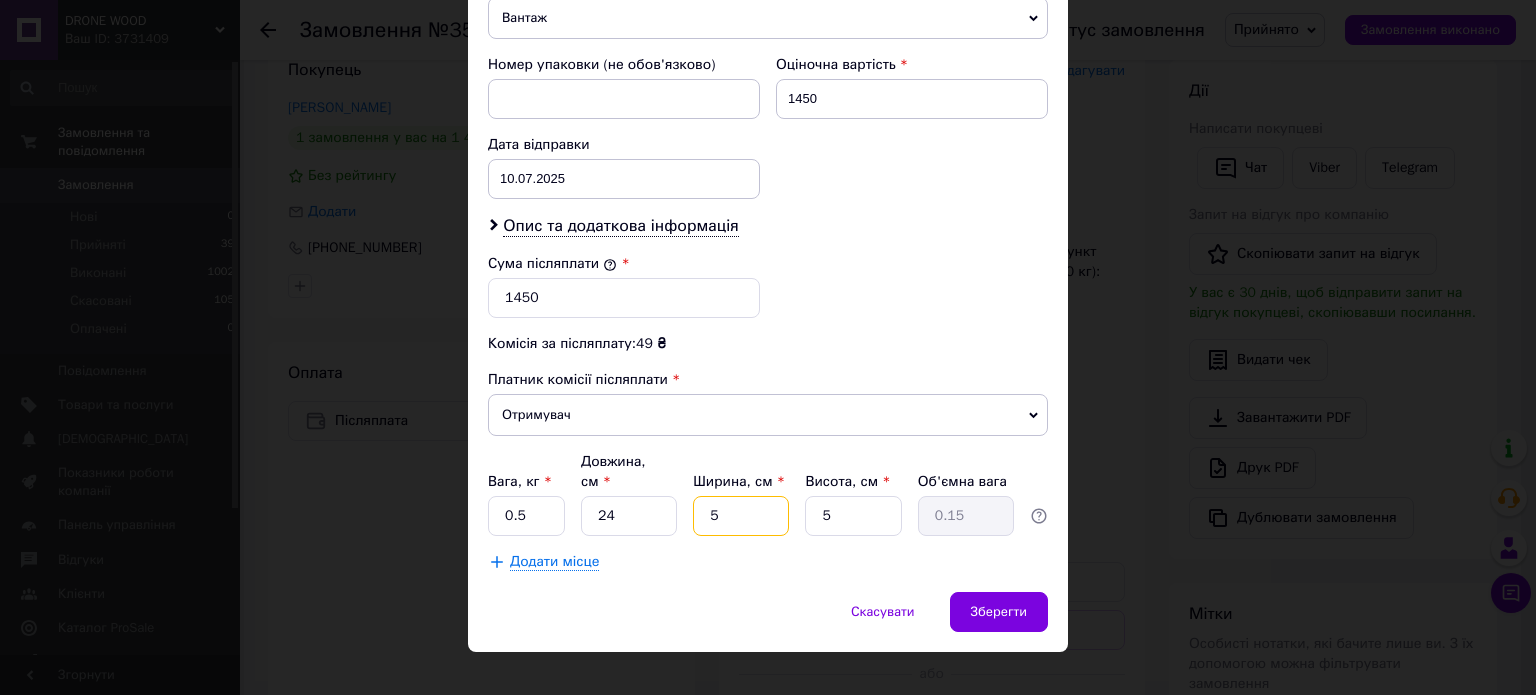 click on "5" at bounding box center [741, 516] 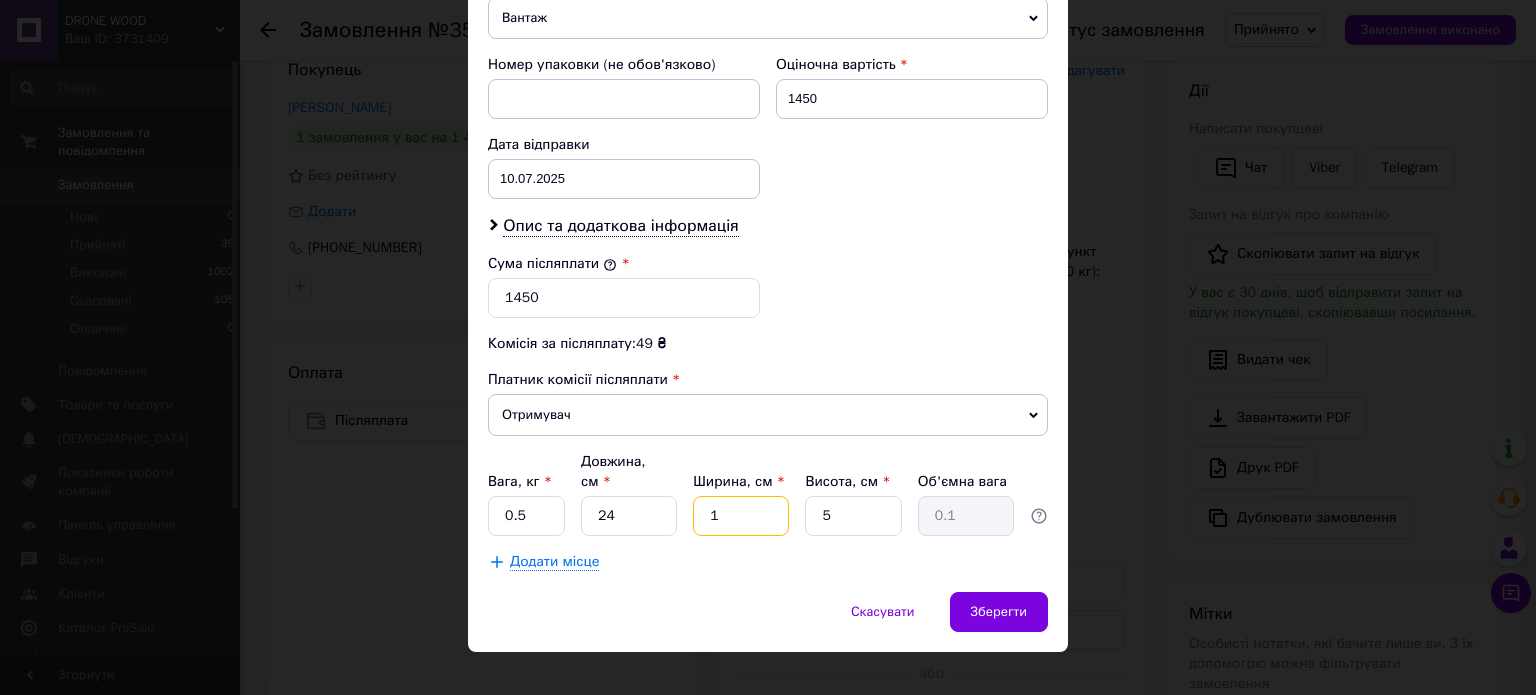 type on "17" 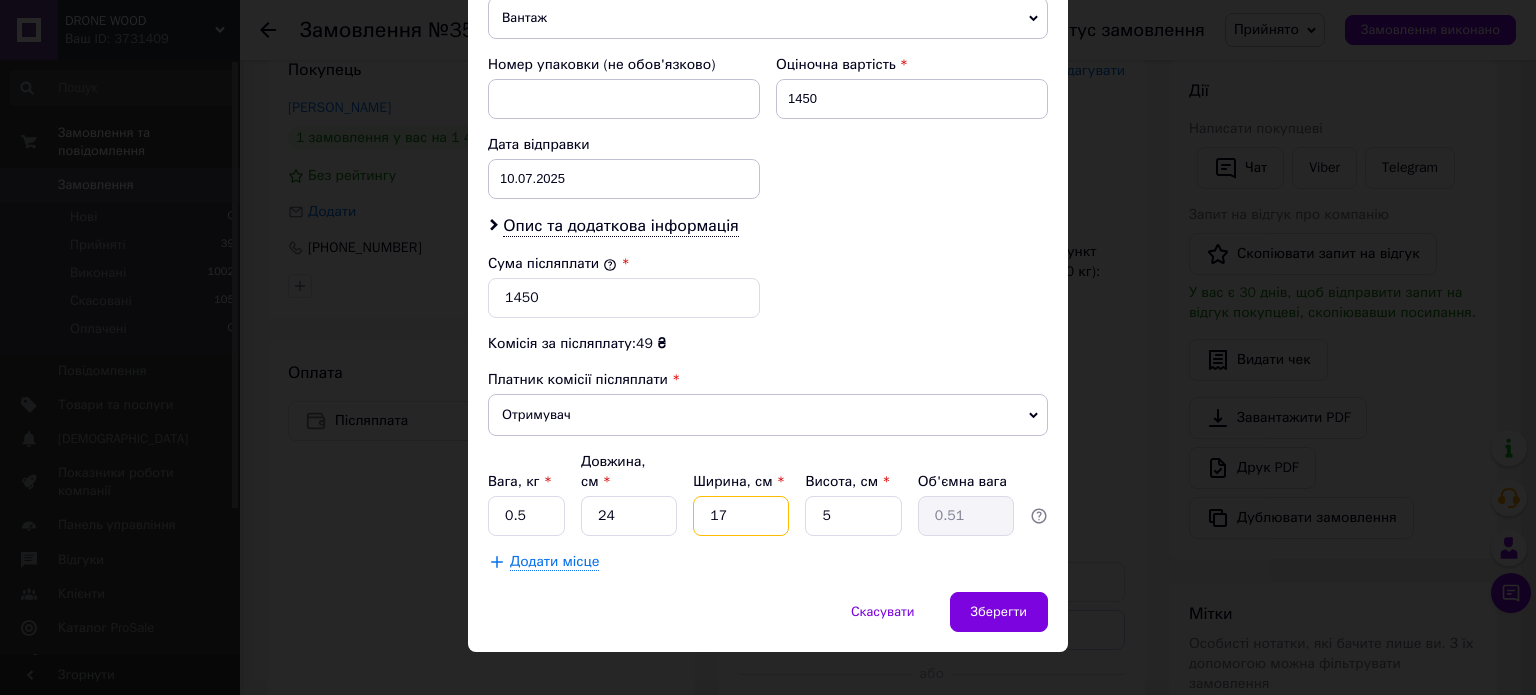 type on "17" 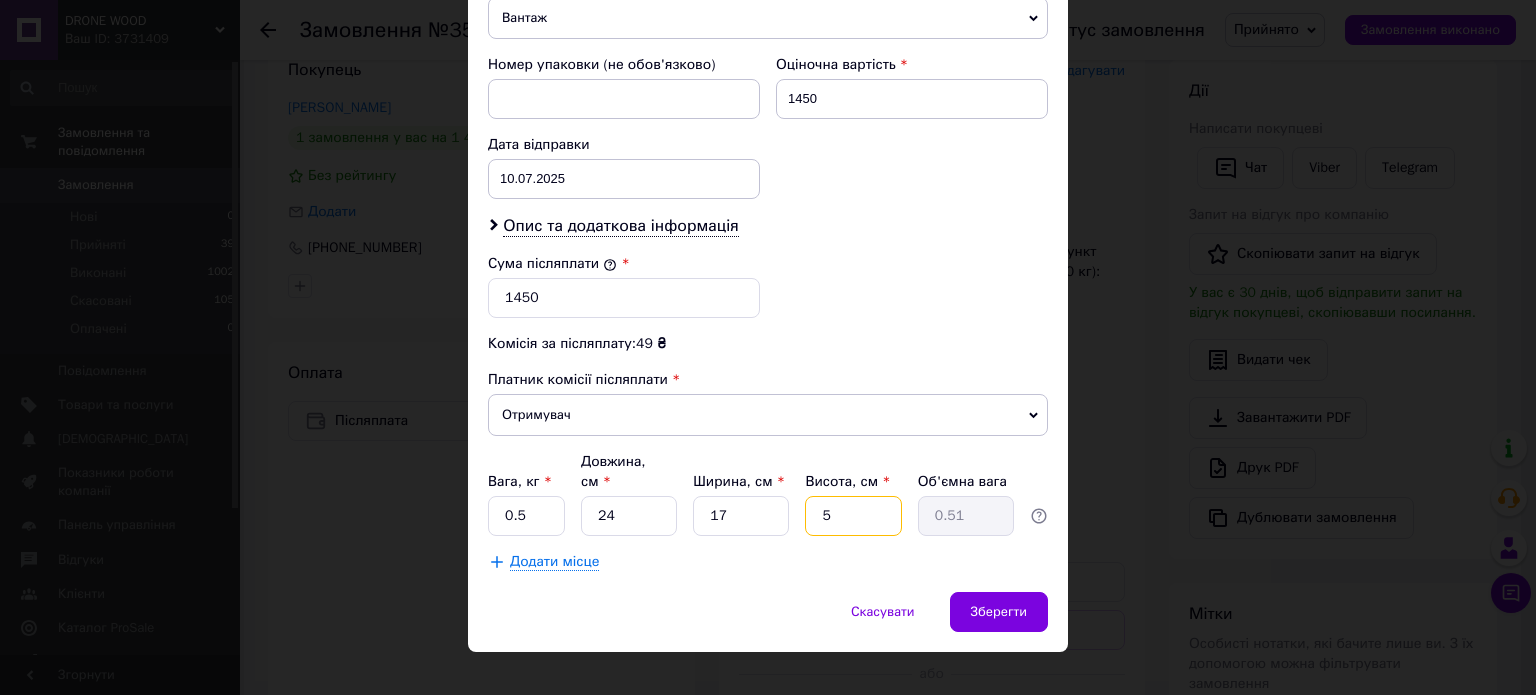 click on "5" at bounding box center [853, 516] 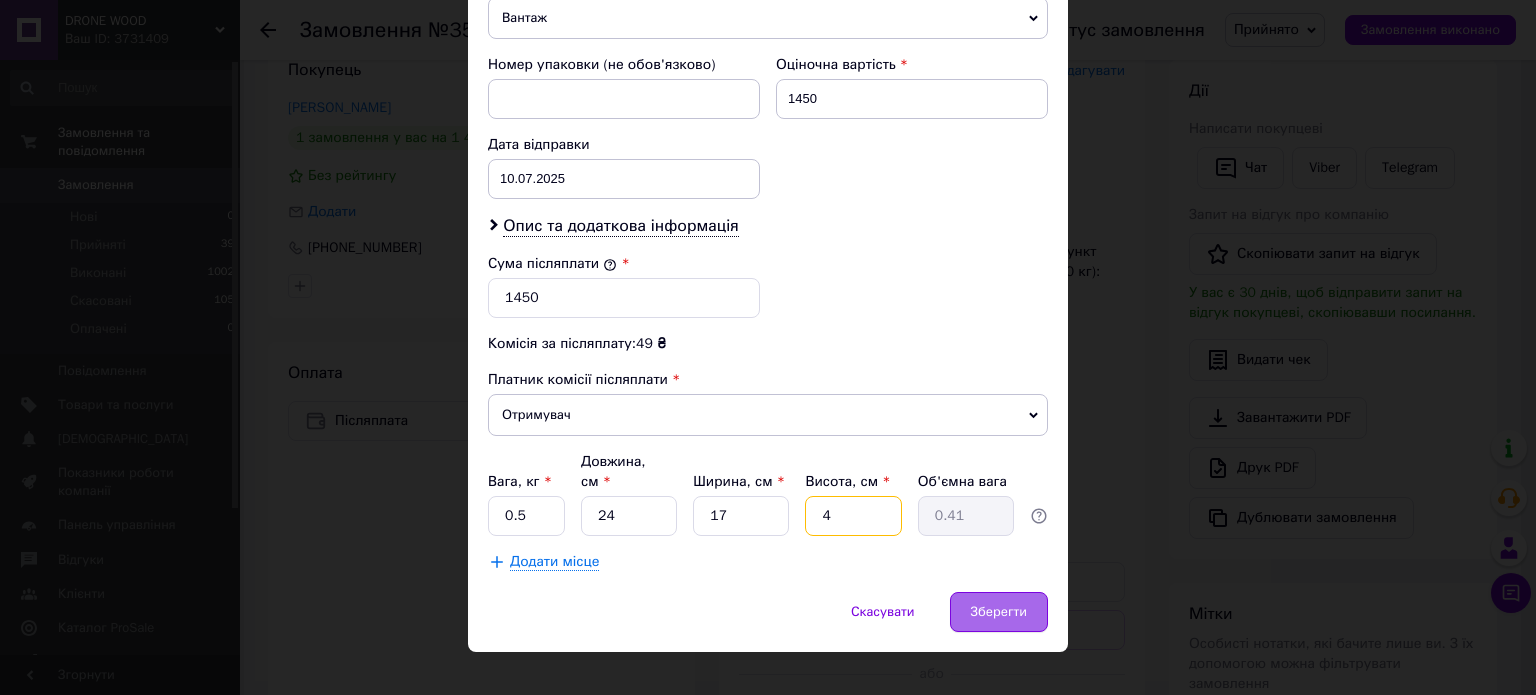 type on "4" 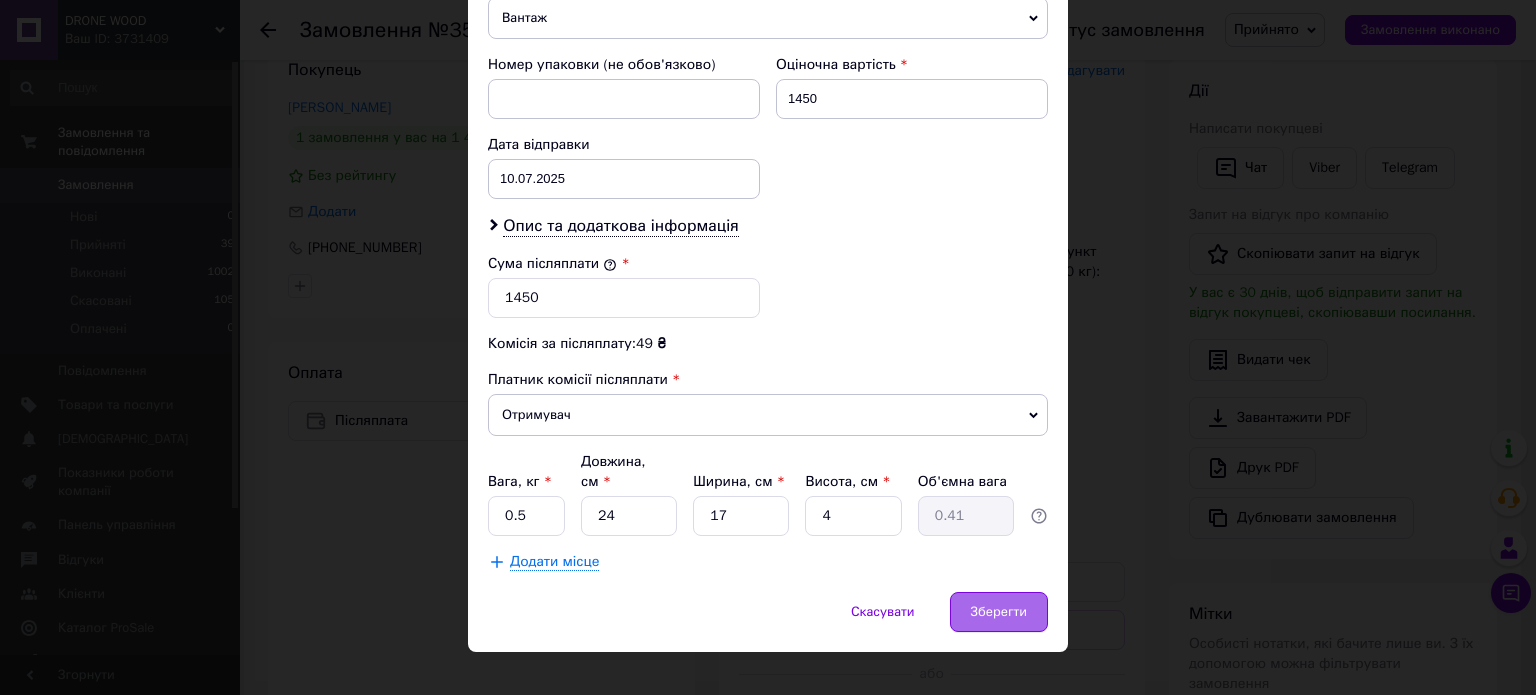 click on "Зберегти" at bounding box center [999, 612] 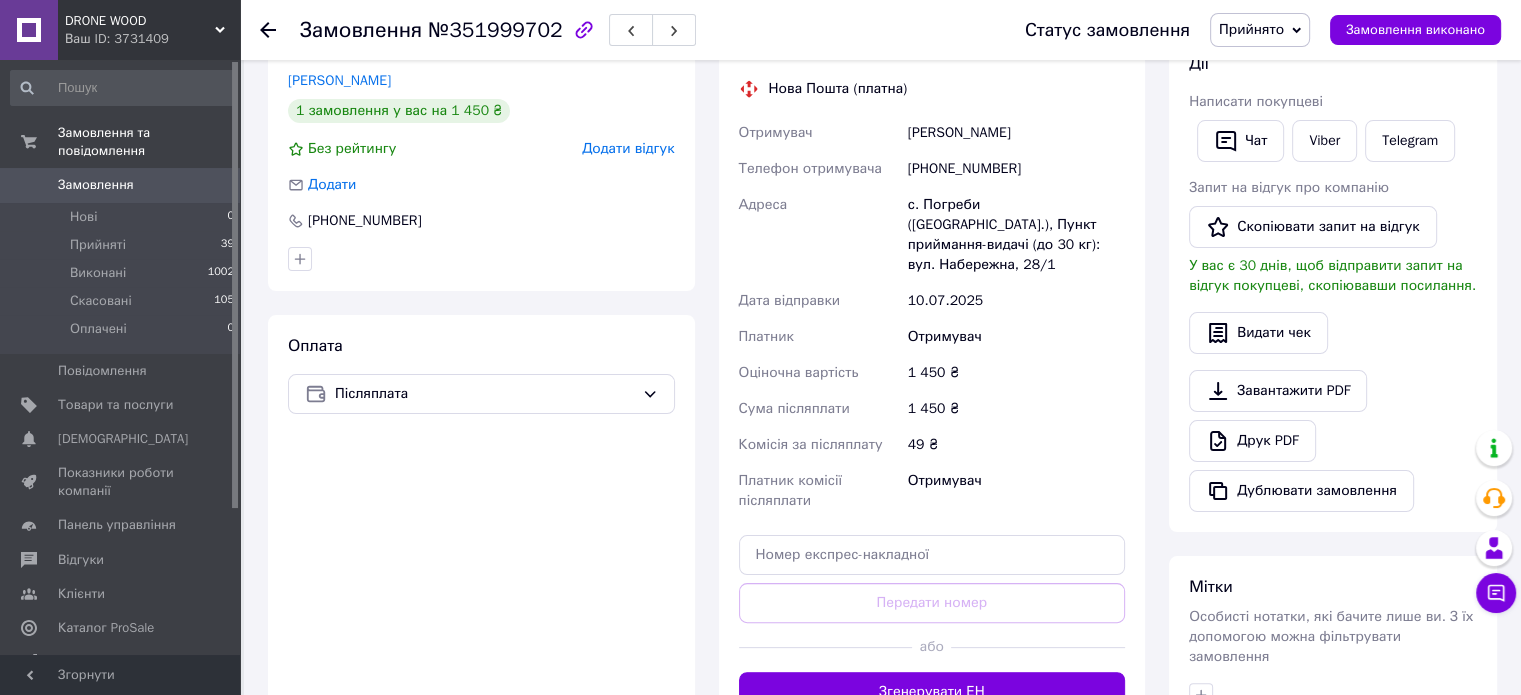 scroll, scrollTop: 368, scrollLeft: 0, axis: vertical 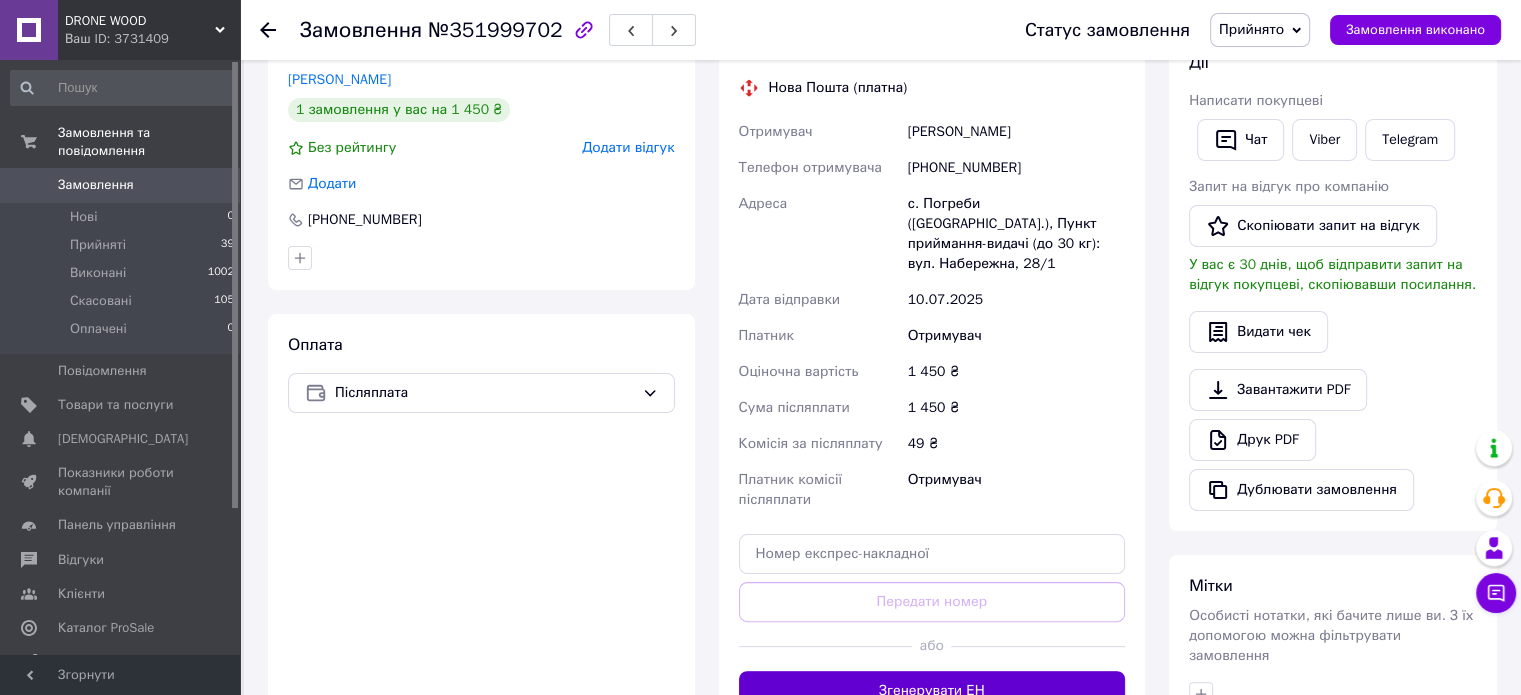 click on "Згенерувати ЕН" at bounding box center [932, 691] 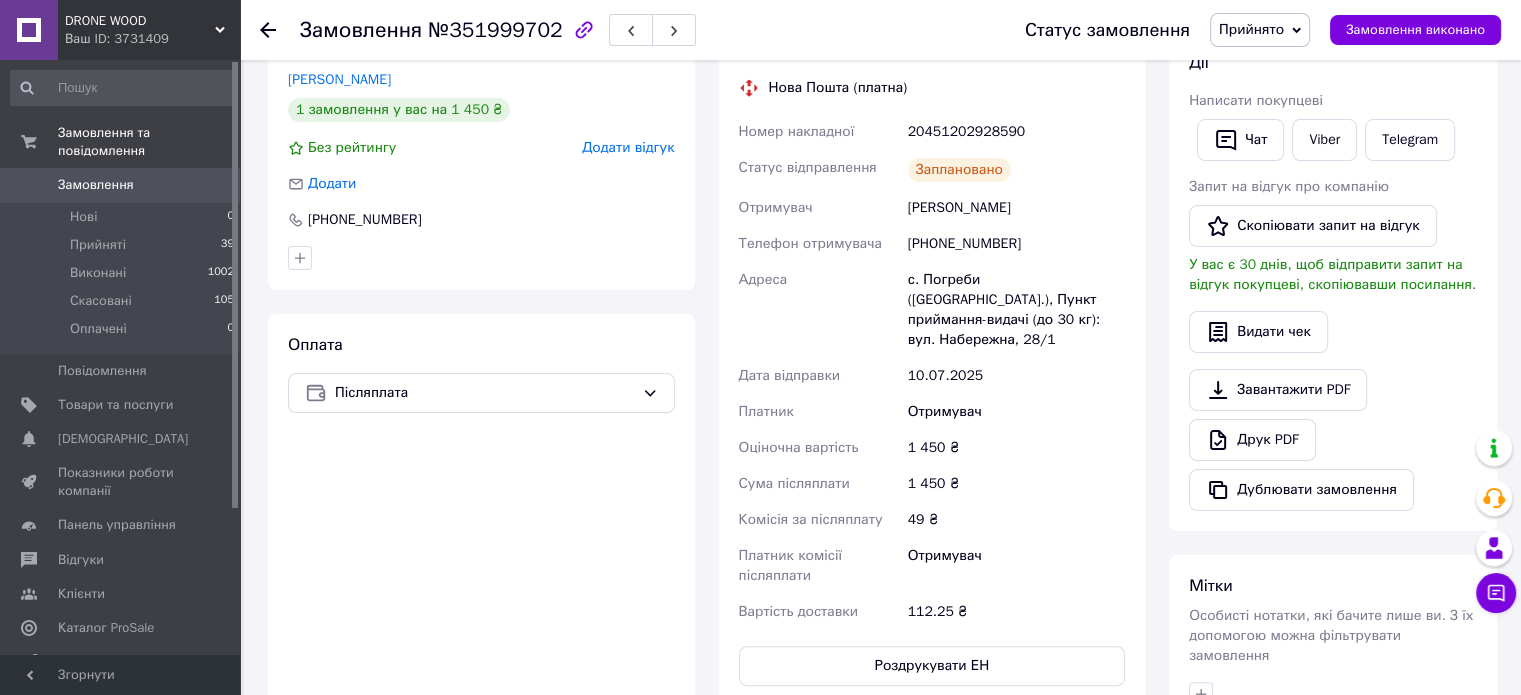 click 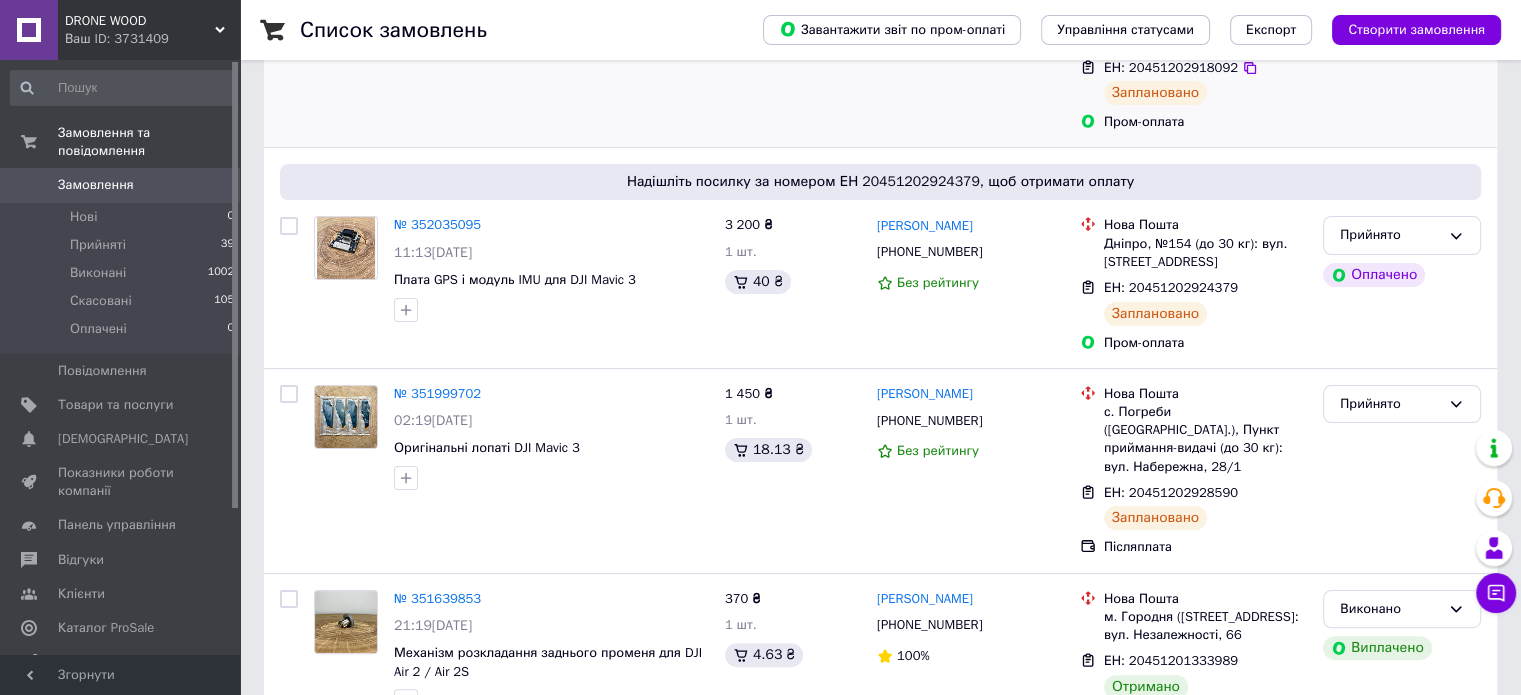 scroll, scrollTop: 0, scrollLeft: 0, axis: both 